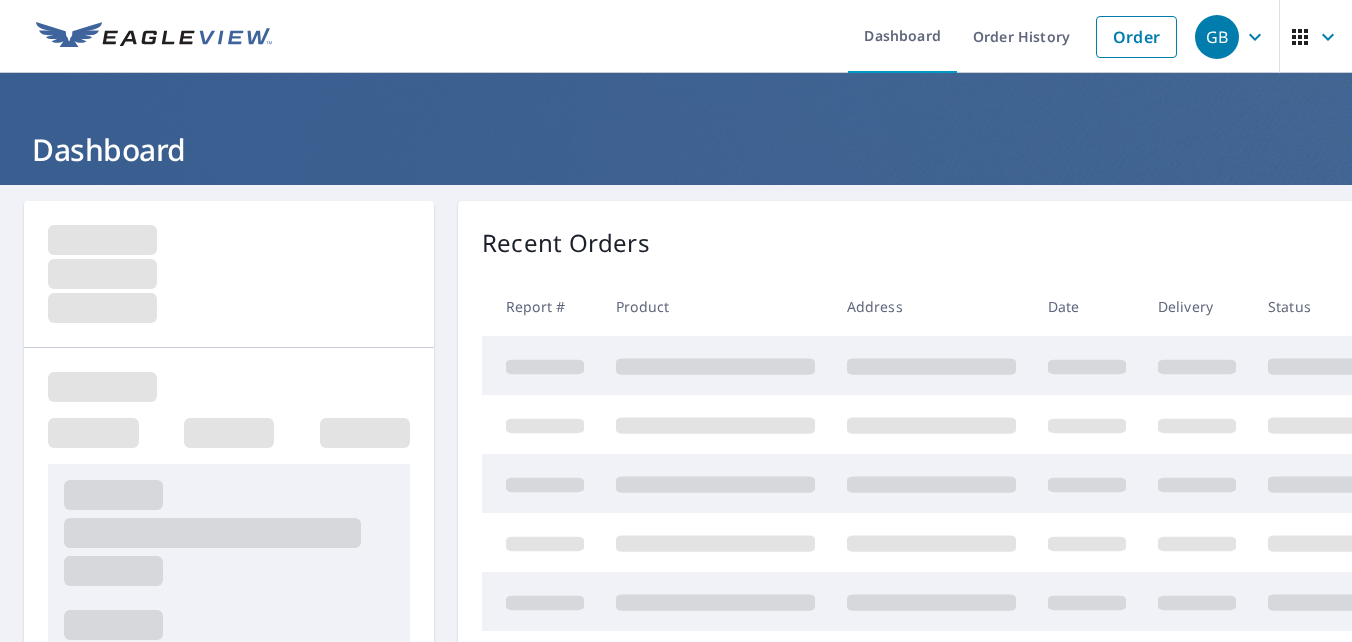 scroll, scrollTop: 0, scrollLeft: 0, axis: both 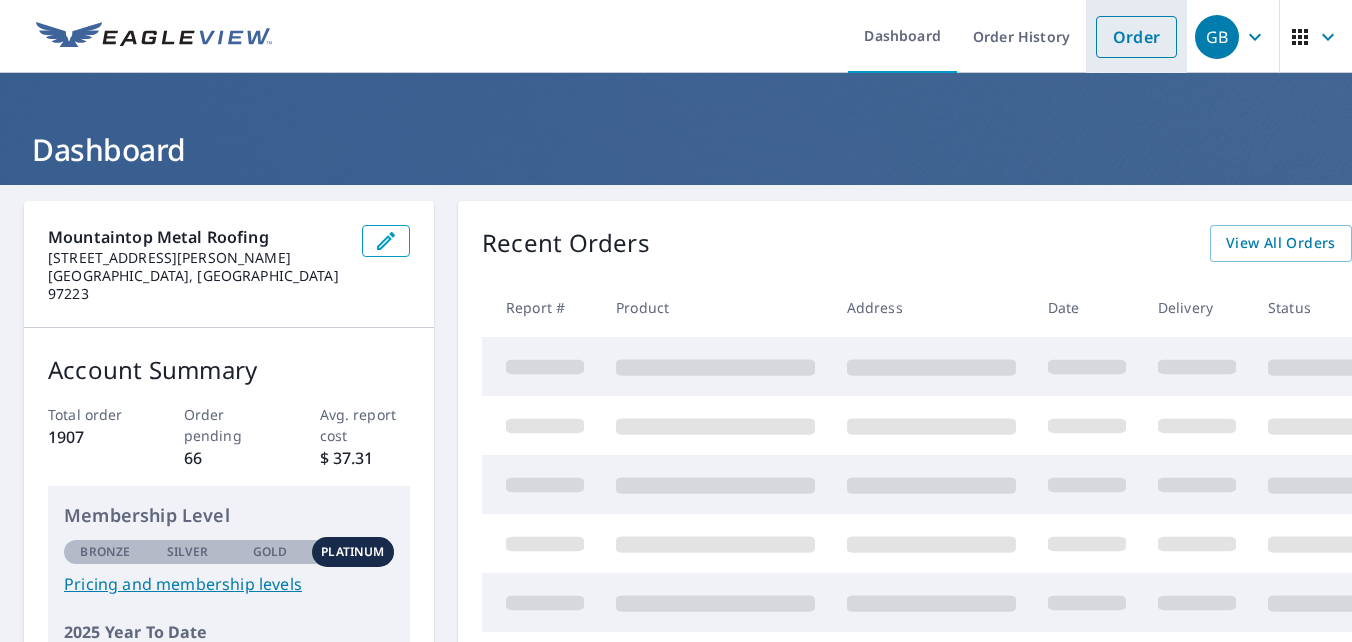 click on "Order" at bounding box center [1136, 37] 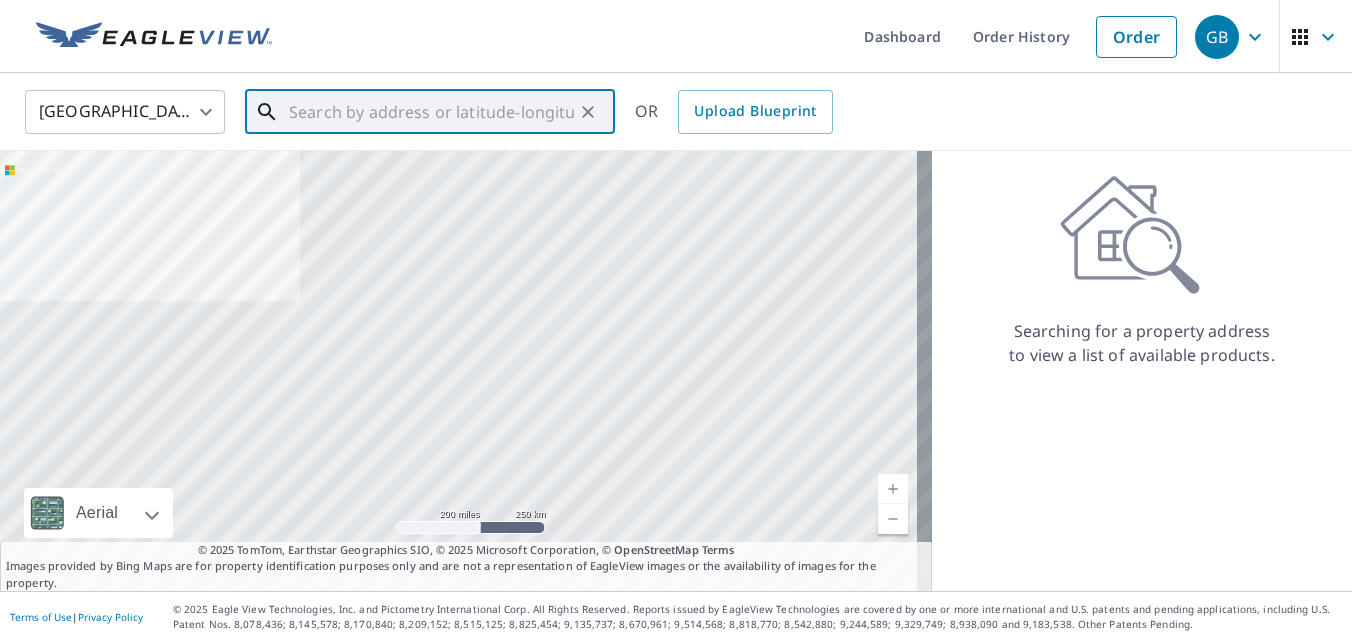 click at bounding box center (431, 112) 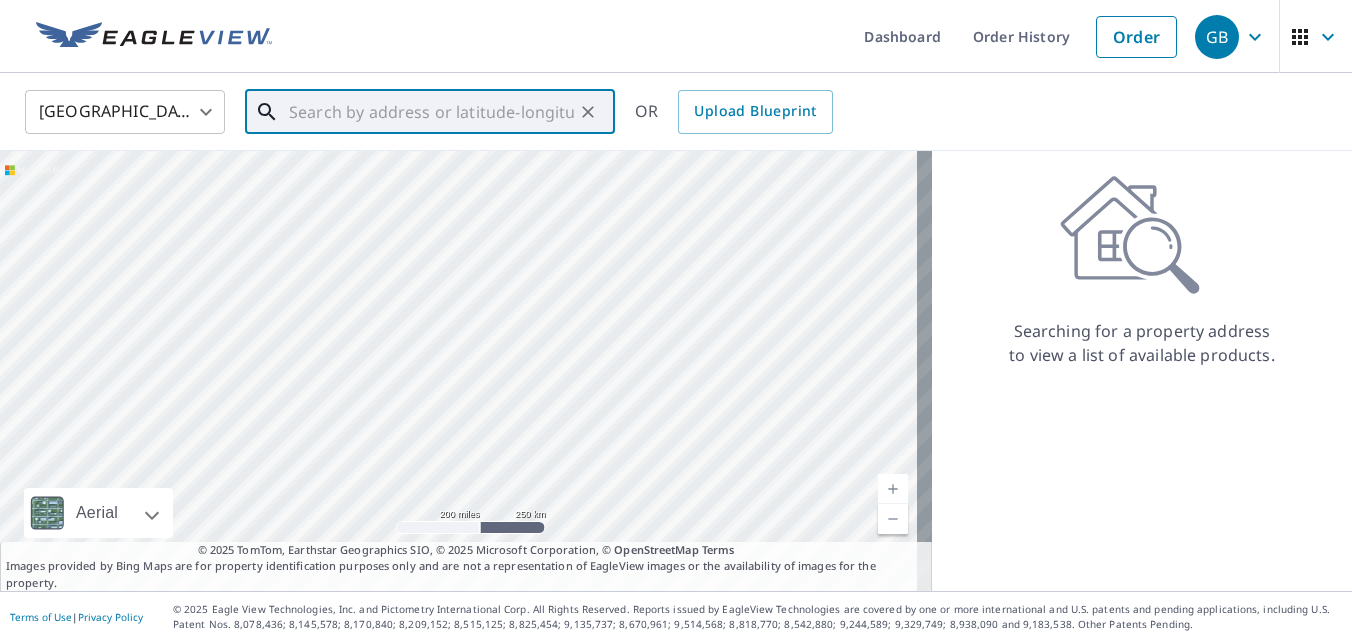 paste on "[STREET_ADDRESS]," 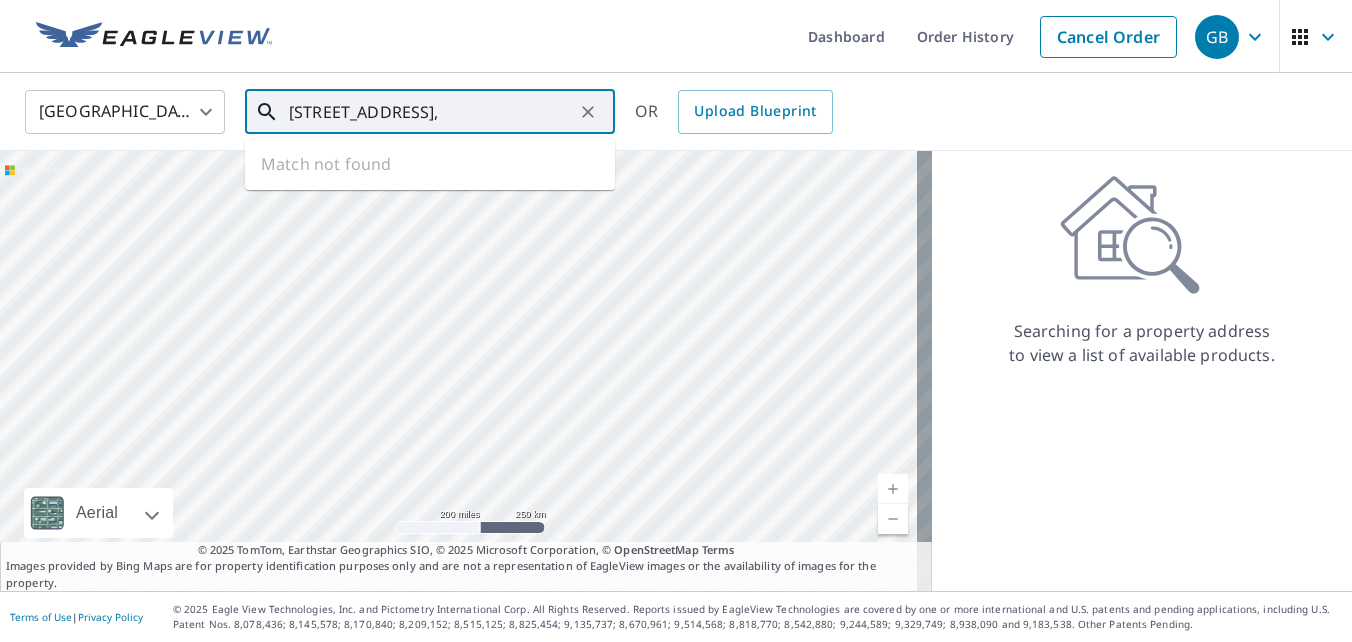 scroll, scrollTop: 0, scrollLeft: 112, axis: horizontal 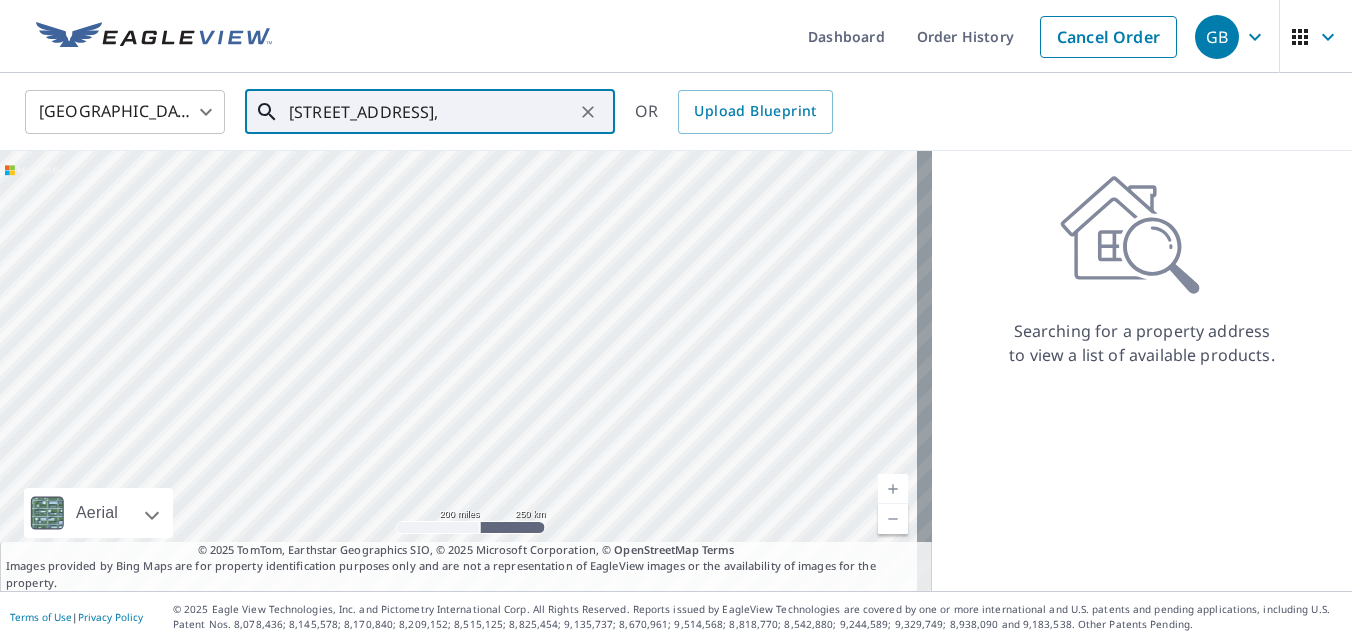 click on "[STREET_ADDRESS]," at bounding box center (431, 112) 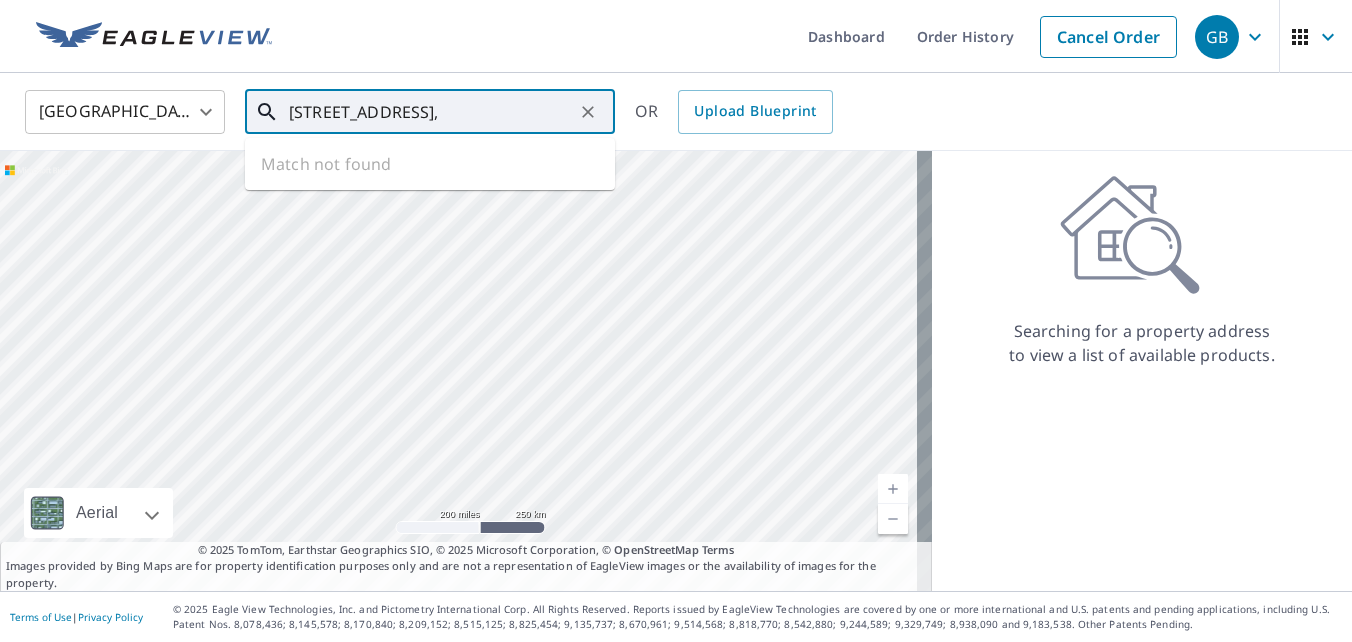 click on "[STREET_ADDRESS]," at bounding box center (431, 112) 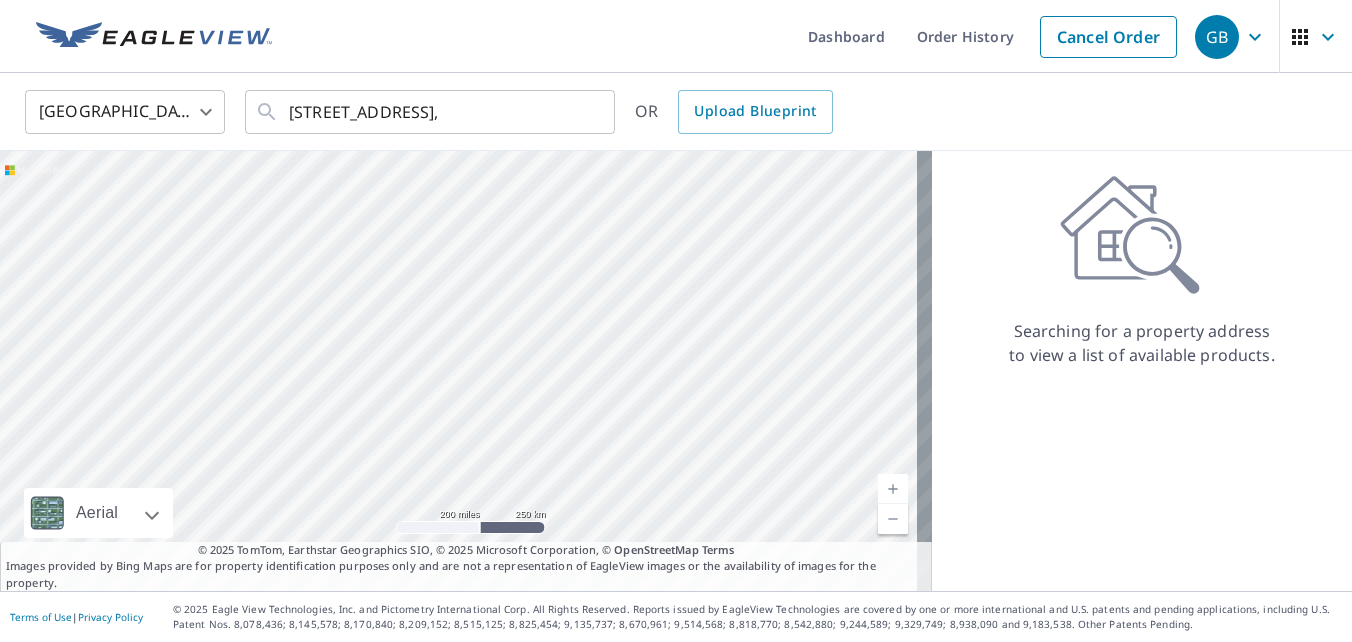 scroll, scrollTop: 0, scrollLeft: 0, axis: both 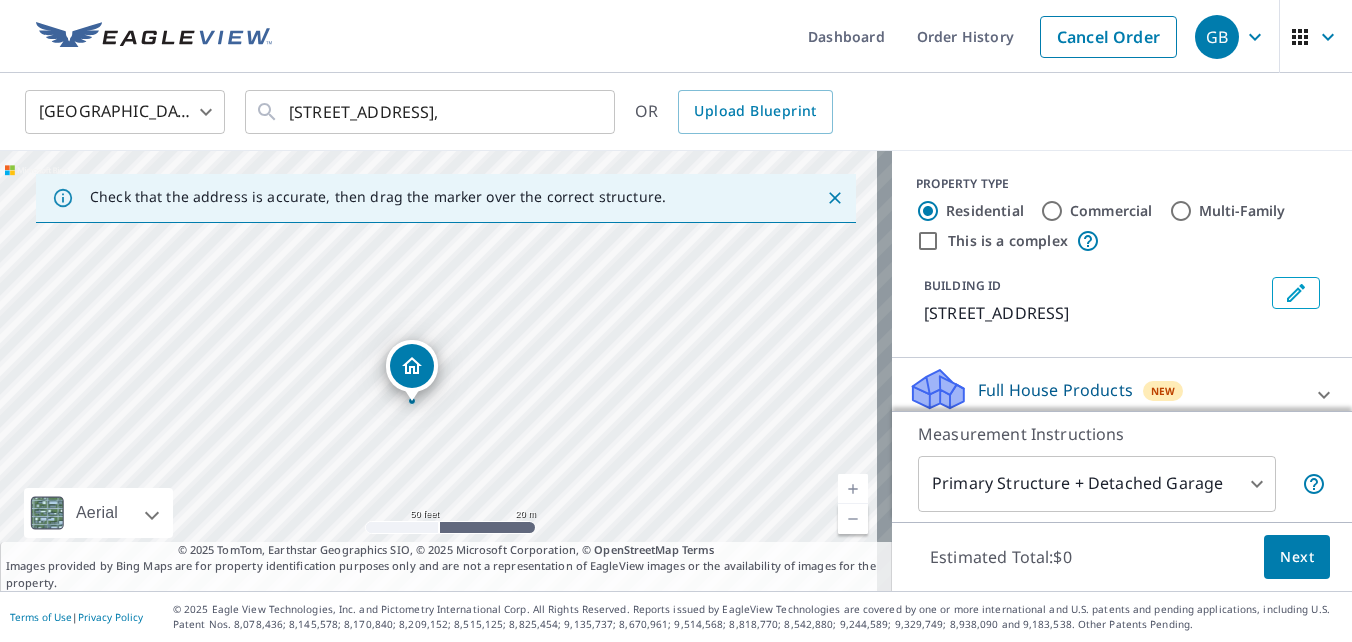 drag, startPoint x: 418, startPoint y: 380, endPoint x: 468, endPoint y: 345, distance: 61.03278 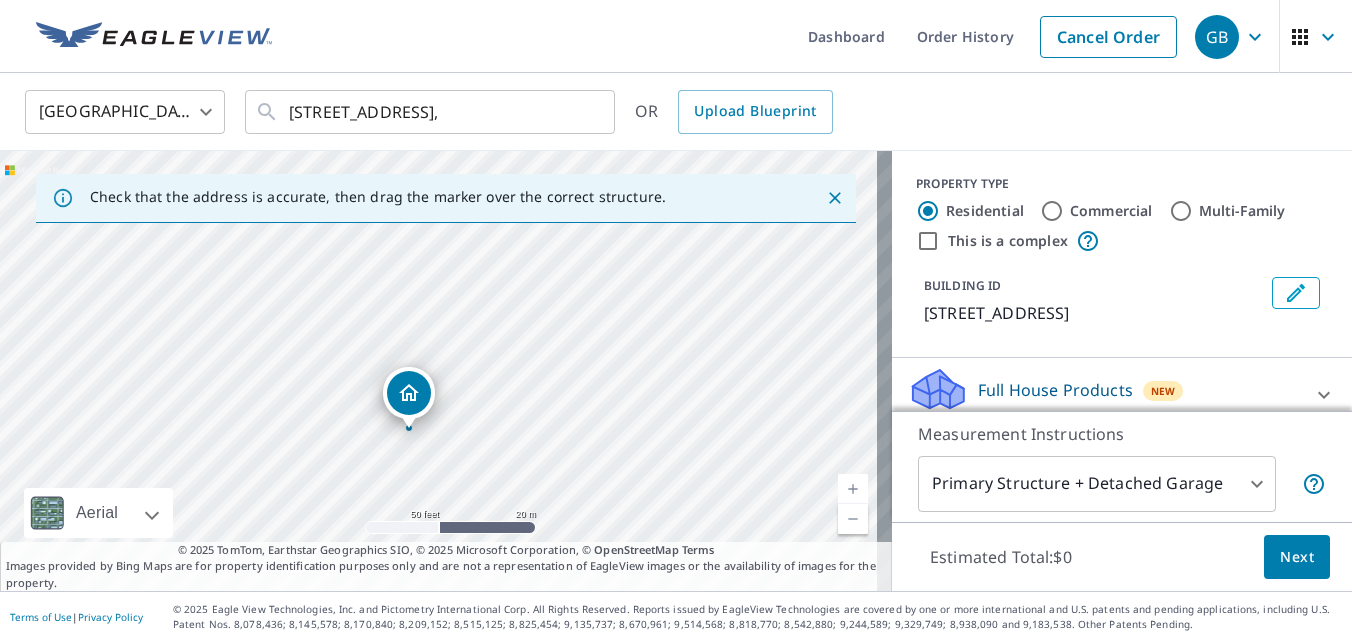 scroll, scrollTop: 100, scrollLeft: 0, axis: vertical 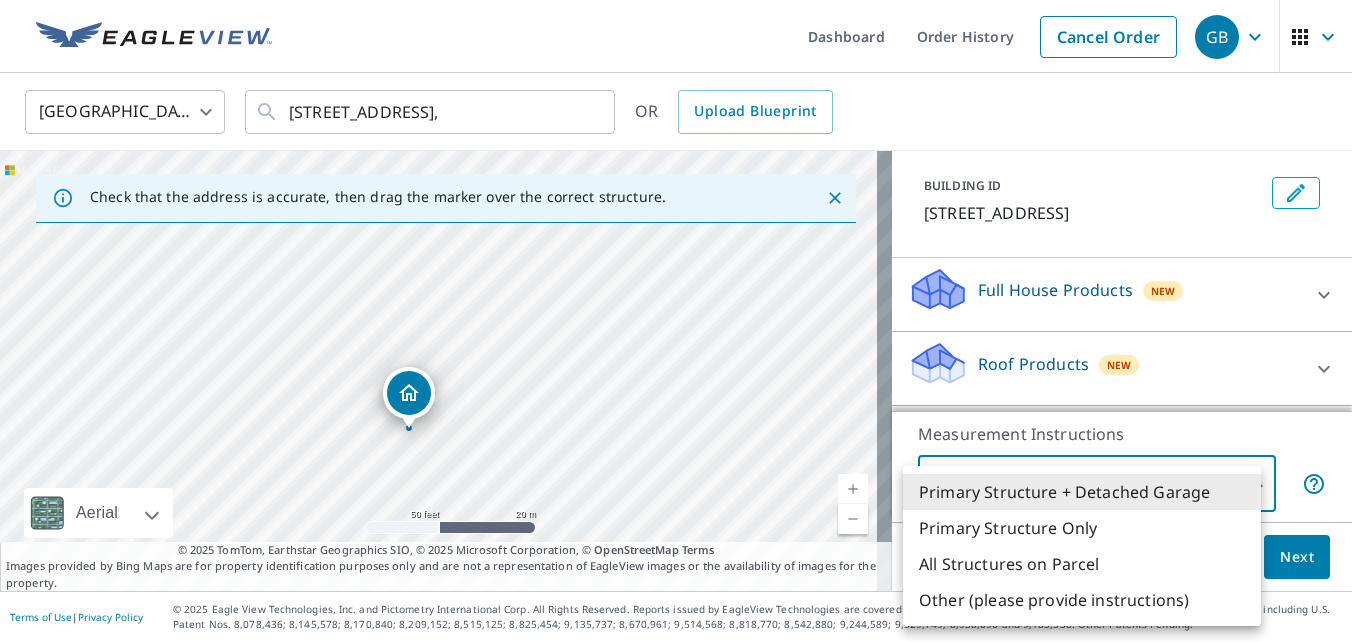 click on "GB GB
Dashboard Order History Cancel Order GB [GEOGRAPHIC_DATA] US ​ [STREET_ADDRESS][GEOGRAPHIC_DATA], ​ OR Upload Blueprint Check that the address is accurate, then drag the marker over the correct structure. [STREET_ADDRESS] A standard road map Aerial A detailed look from above Labels Labels 50 feet 20 m © 2025 TomTom, © Vexcel Imaging, © 2025 Microsoft Corporation,  © OpenStreetMap Terms © 2025 TomTom, Earthstar Geographics SIO, © 2025 Microsoft Corporation, ©   OpenStreetMap   Terms Images provided by Bing Maps are for property identification purposes only and are not a representation of EagleView images or the availability of images for the property. PROPERTY TYPE Residential Commercial Multi-Family This is a complex BUILDING ID [STREET_ADDRESS] Full House Products New Full House™ $84 Roof Products New Premium $21.75 - $69.5 QuickSquares™ $18 Gutter $13.75 Bid Perfect™ $18 Solar Products New 1" at bounding box center [676, 321] 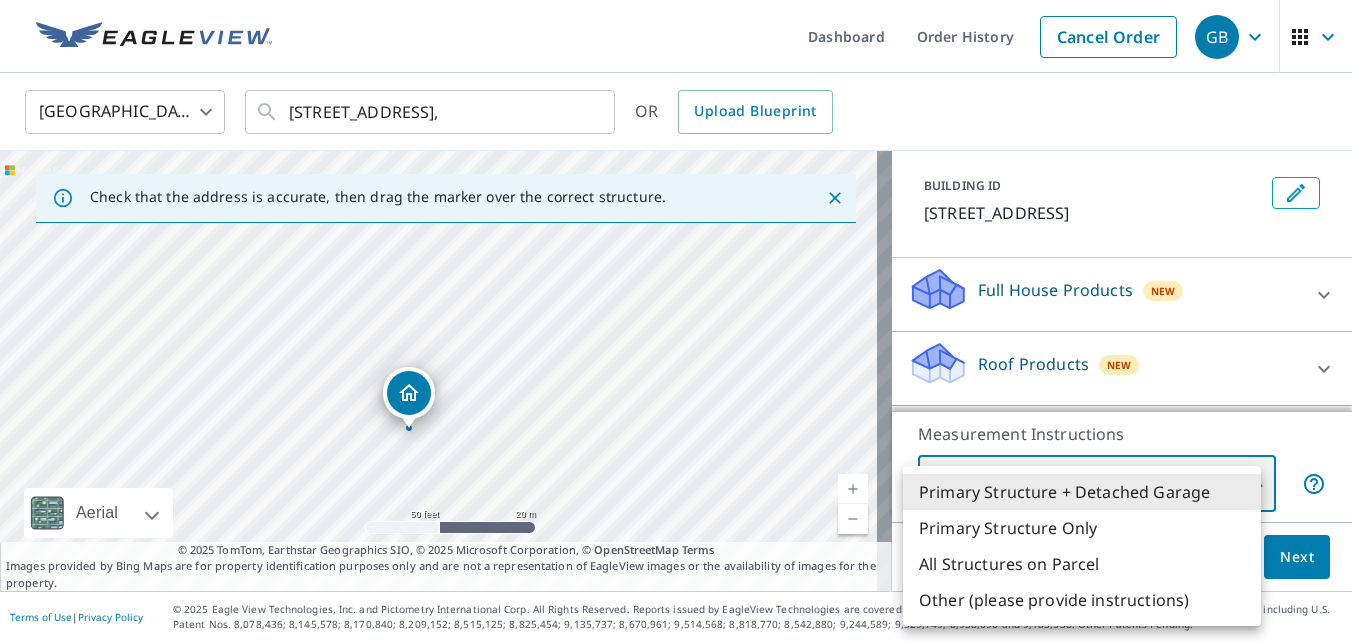type on "2" 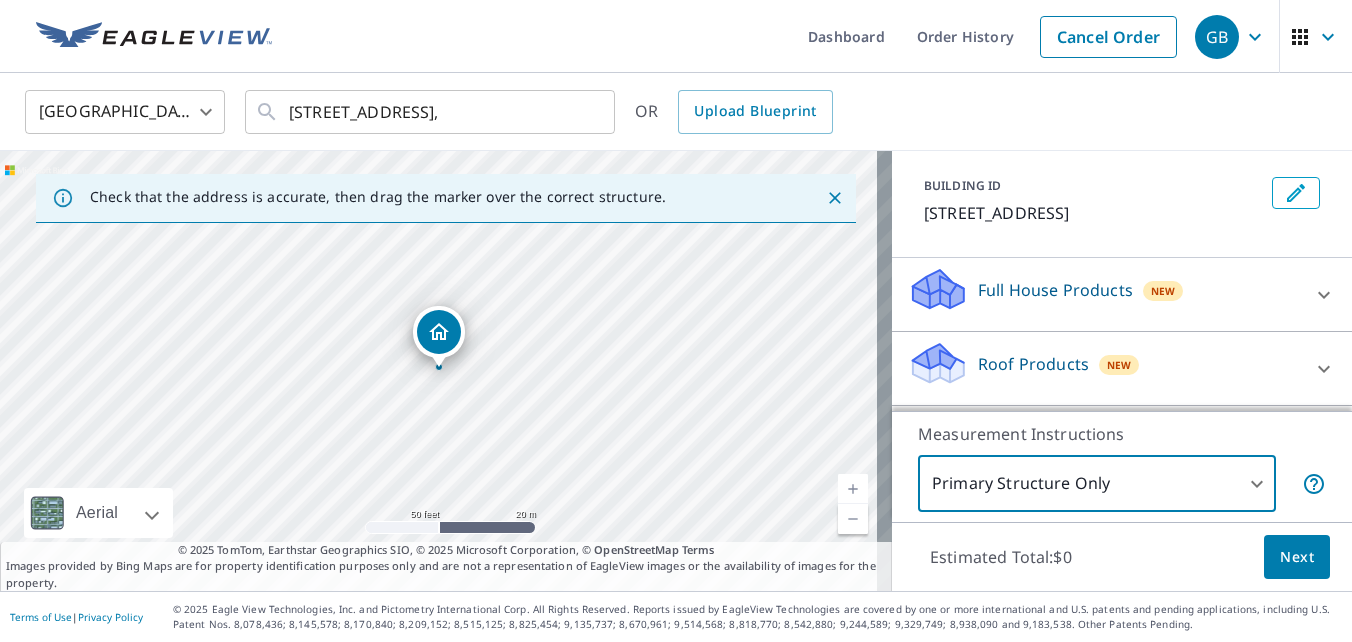 click on "Next" at bounding box center (1297, 557) 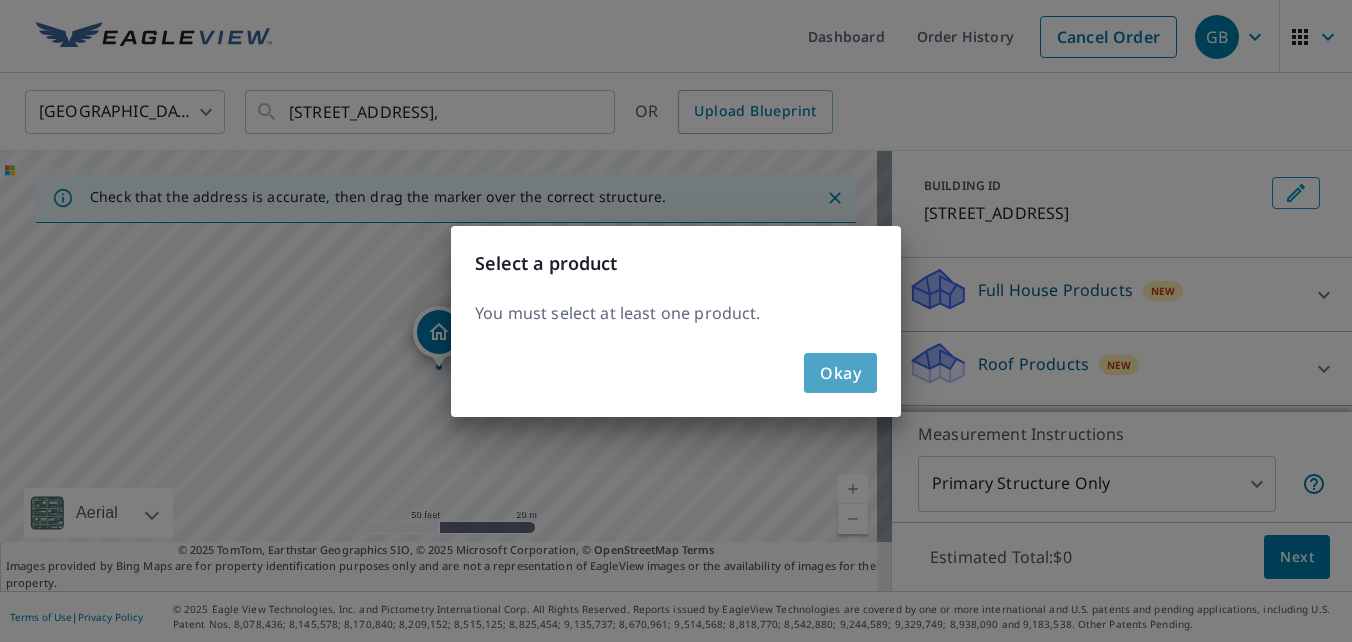 click on "Okay" at bounding box center [840, 373] 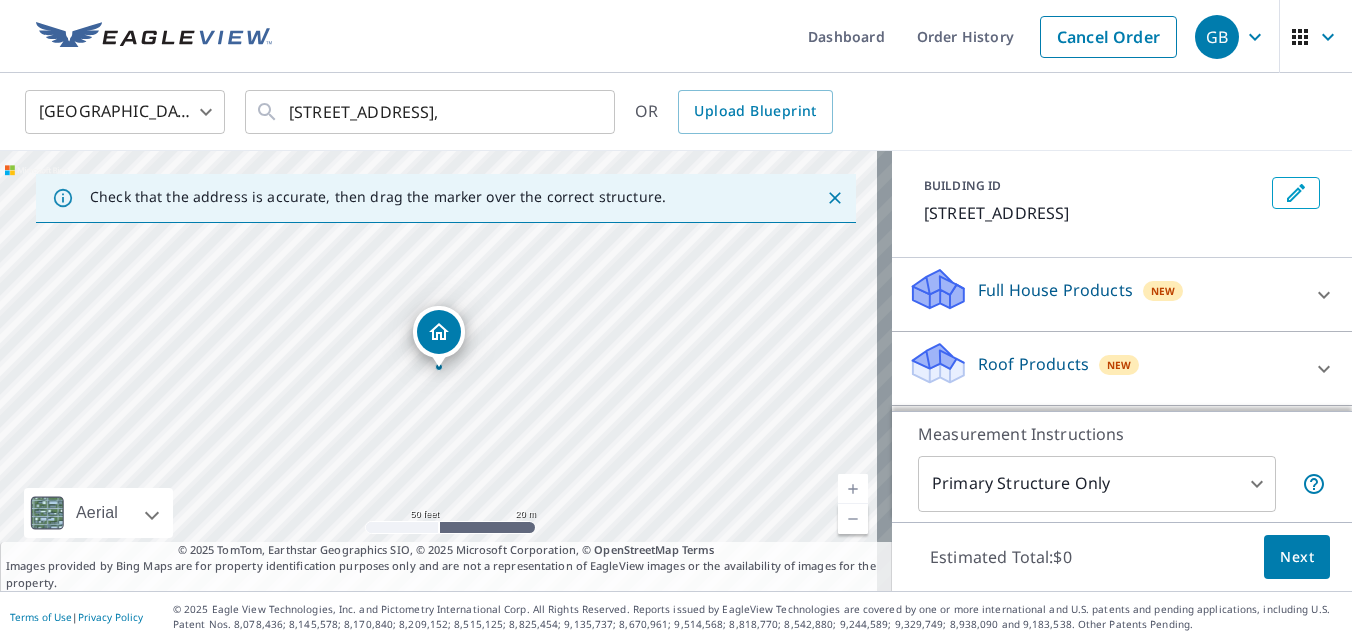 scroll, scrollTop: 200, scrollLeft: 0, axis: vertical 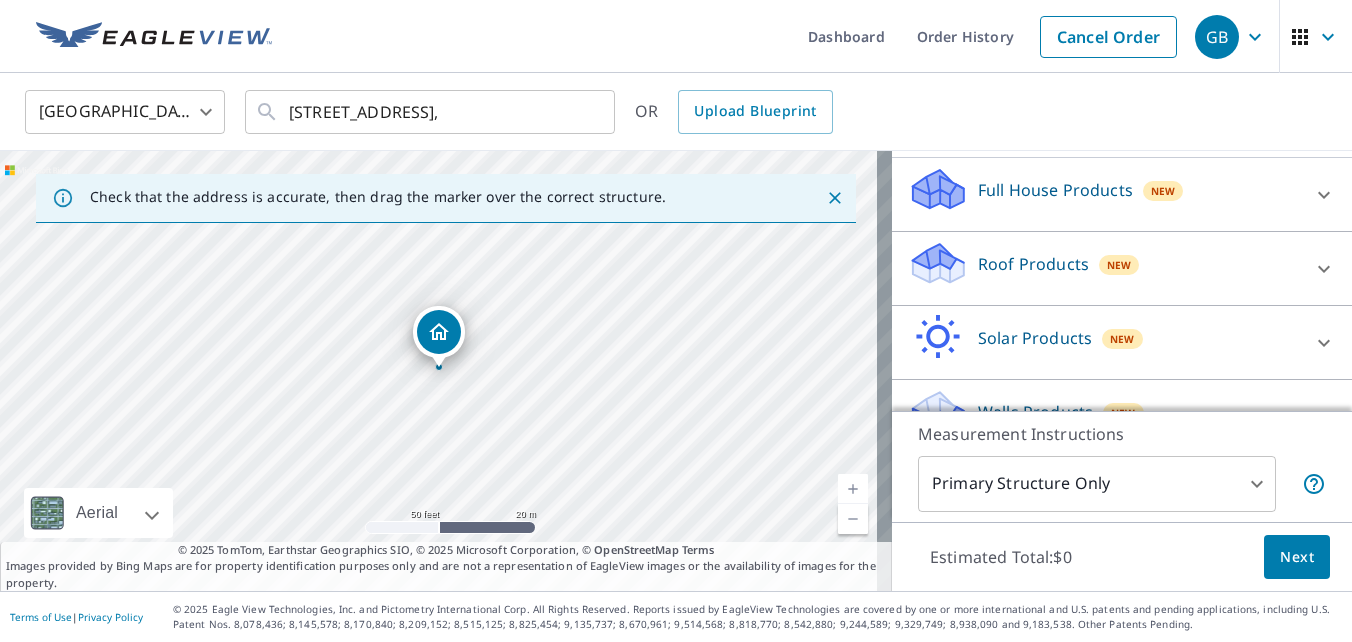 click on "Roof Products" at bounding box center [1033, 264] 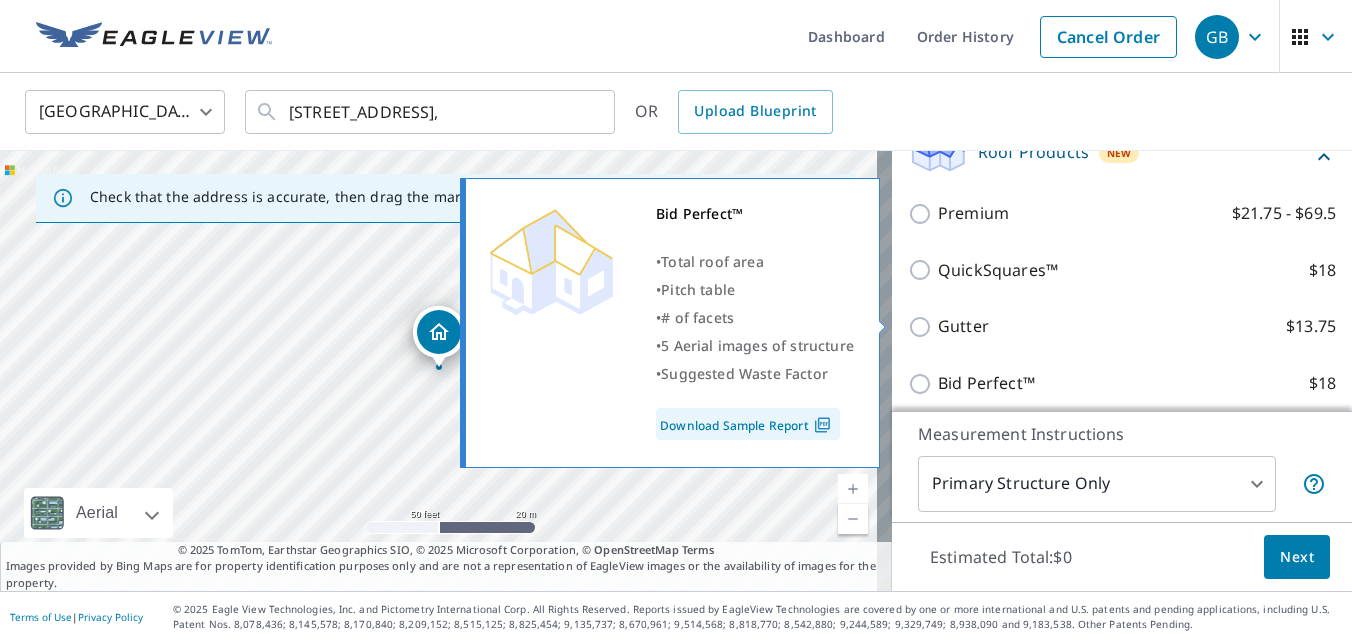 scroll, scrollTop: 300, scrollLeft: 0, axis: vertical 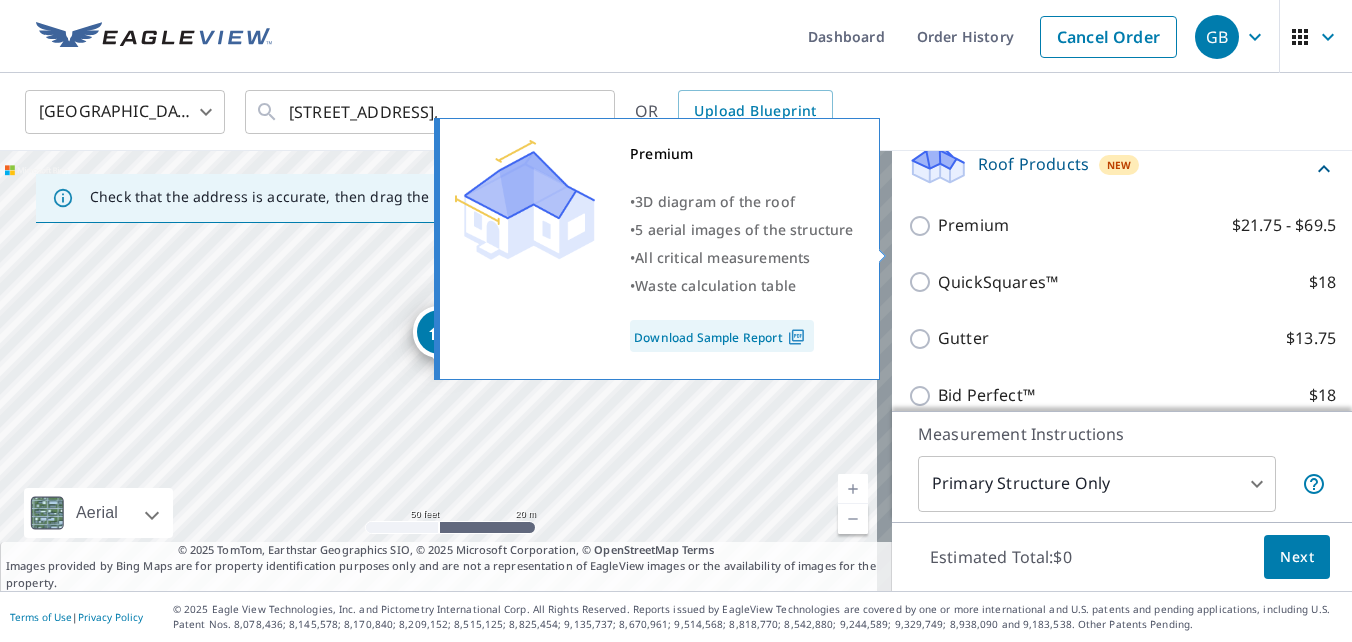 click on "Premium $21.75 - $69.5" at bounding box center (923, 226) 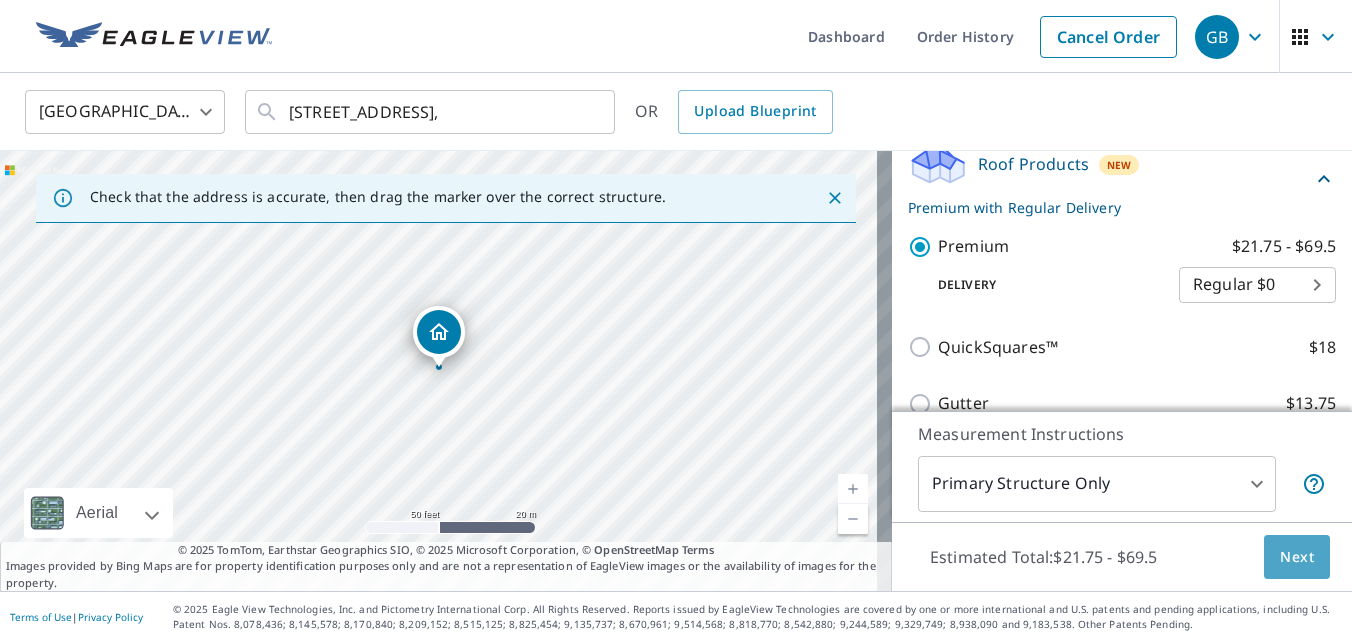 click on "Next" at bounding box center [1297, 557] 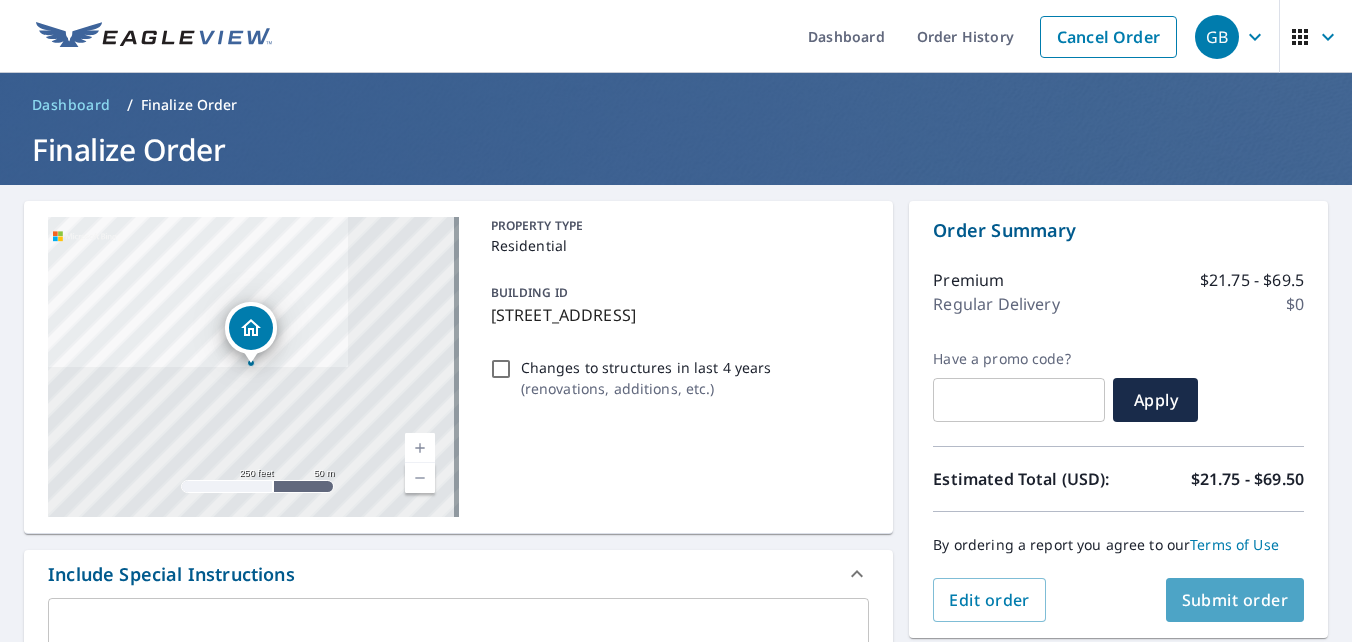 click on "Submit order" at bounding box center (1235, 600) 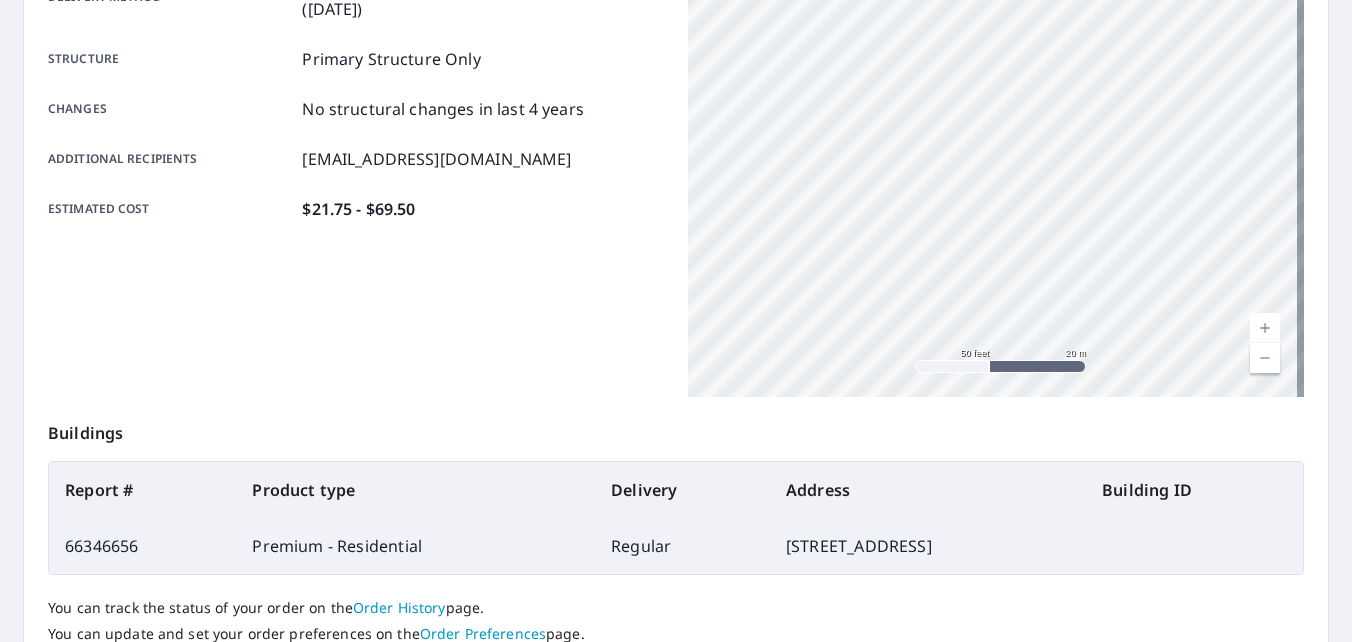 scroll, scrollTop: 535, scrollLeft: 0, axis: vertical 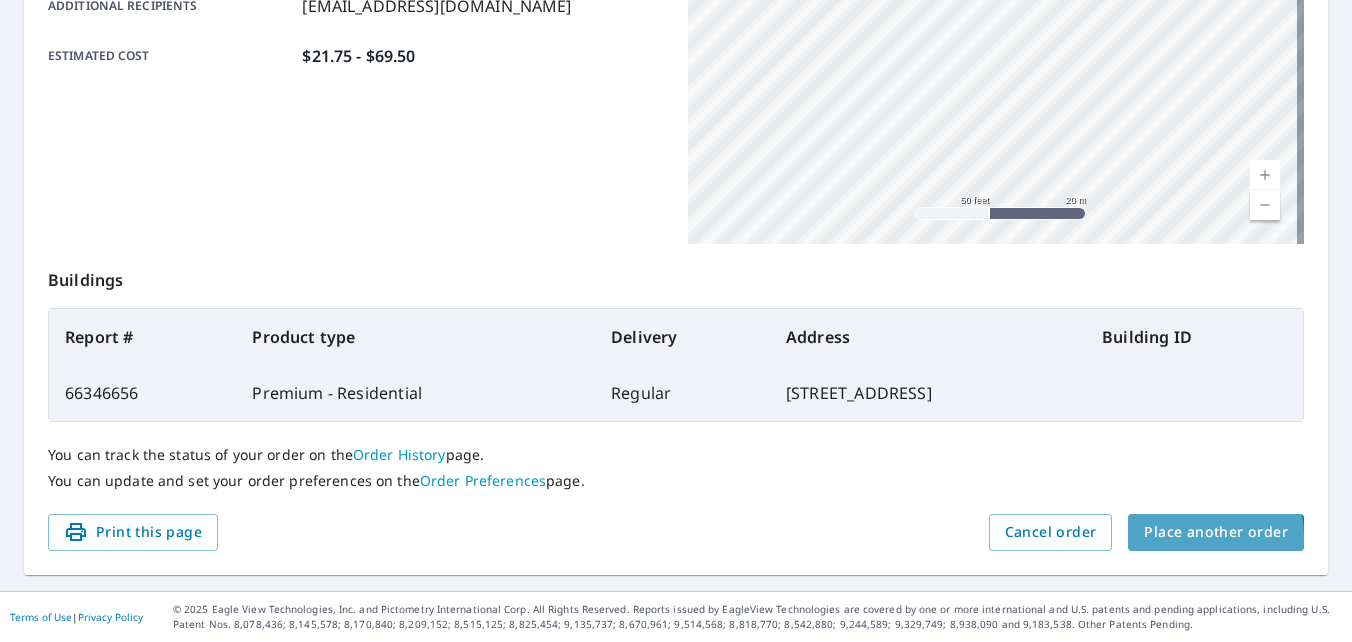 click on "Place another order" at bounding box center [1216, 532] 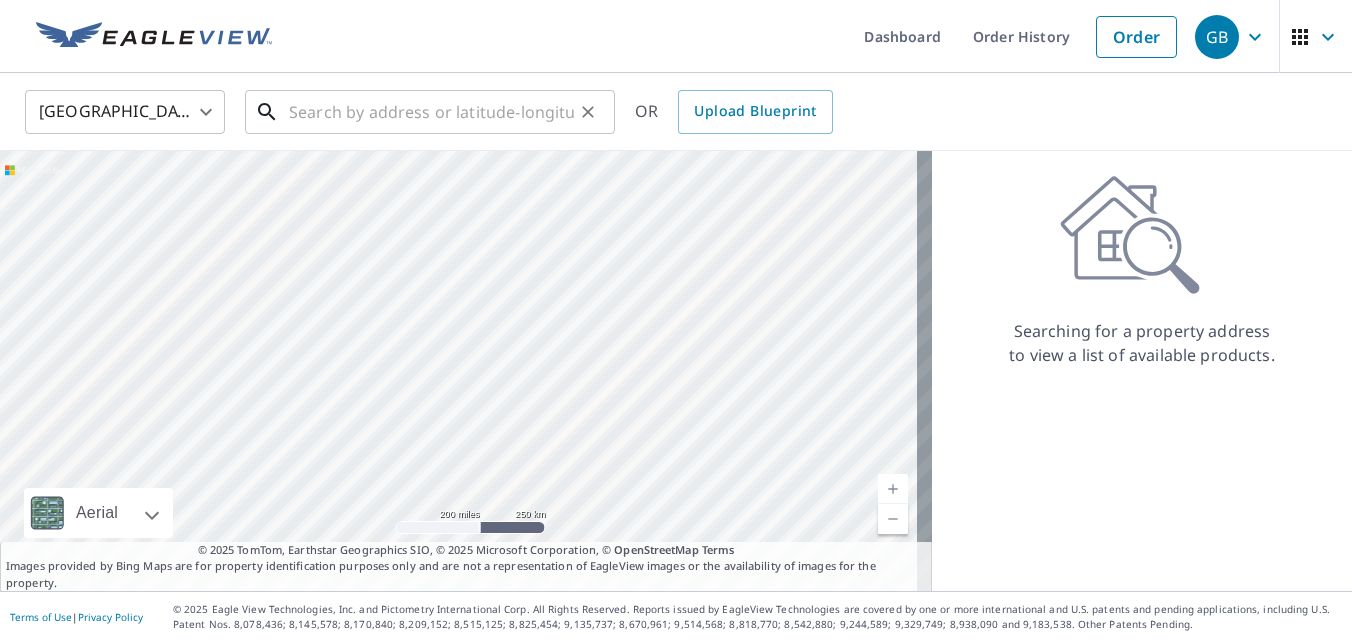 click at bounding box center [431, 112] 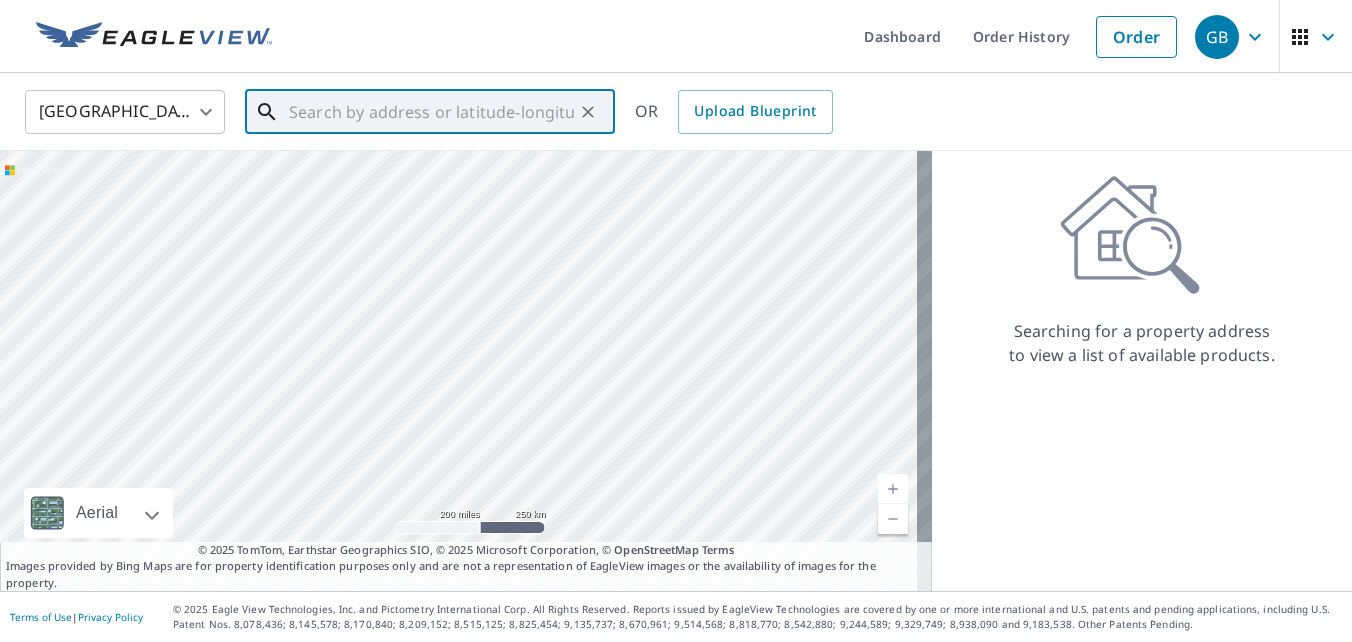 paste on "[STREET_ADDRESS]" 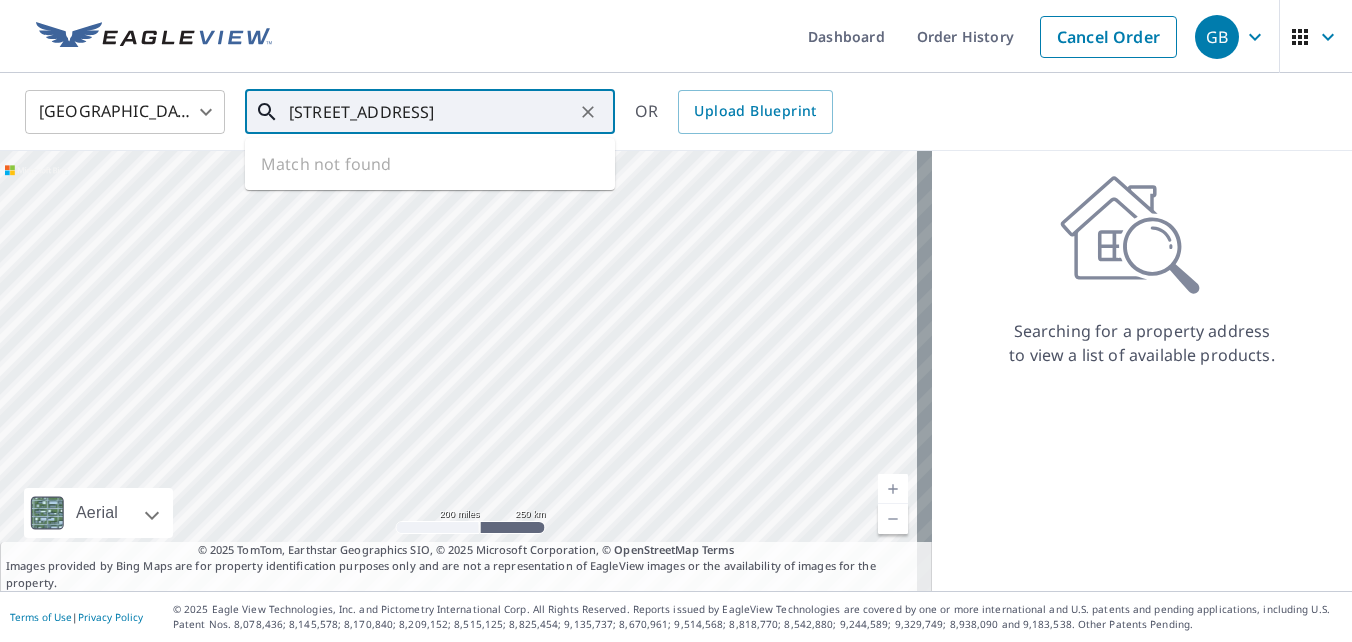 scroll, scrollTop: 0, scrollLeft: 33, axis: horizontal 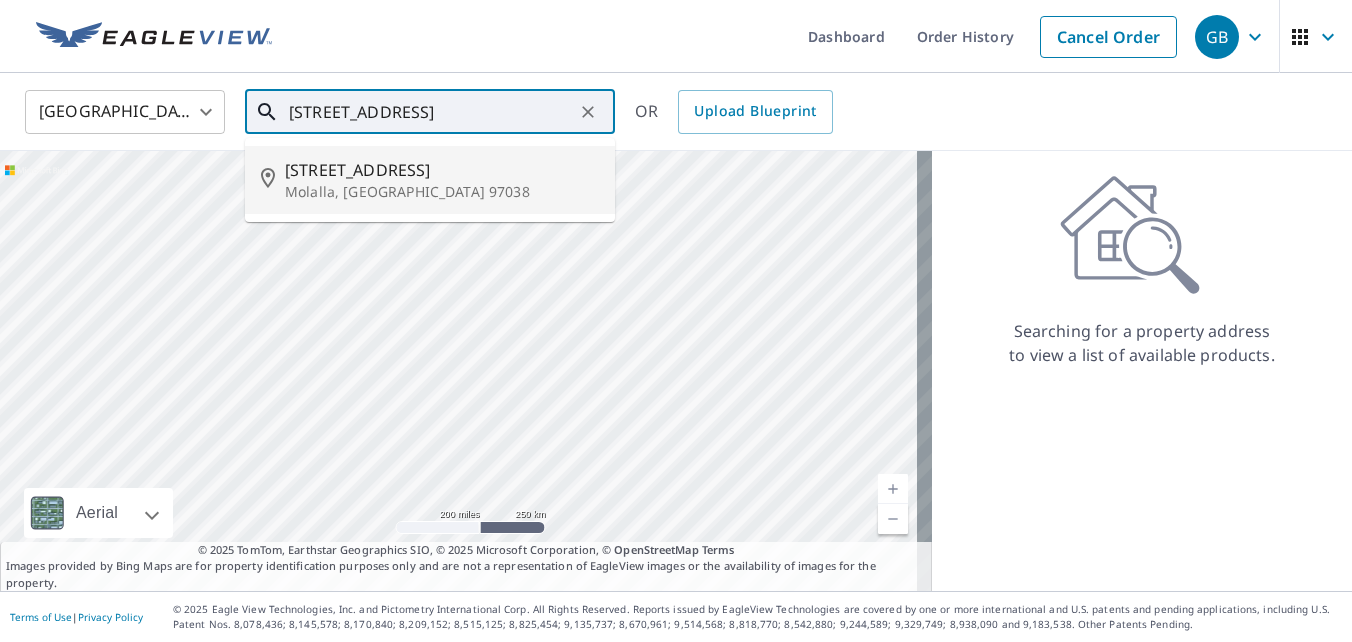 click on "Molalla, [GEOGRAPHIC_DATA] 97038" at bounding box center (442, 192) 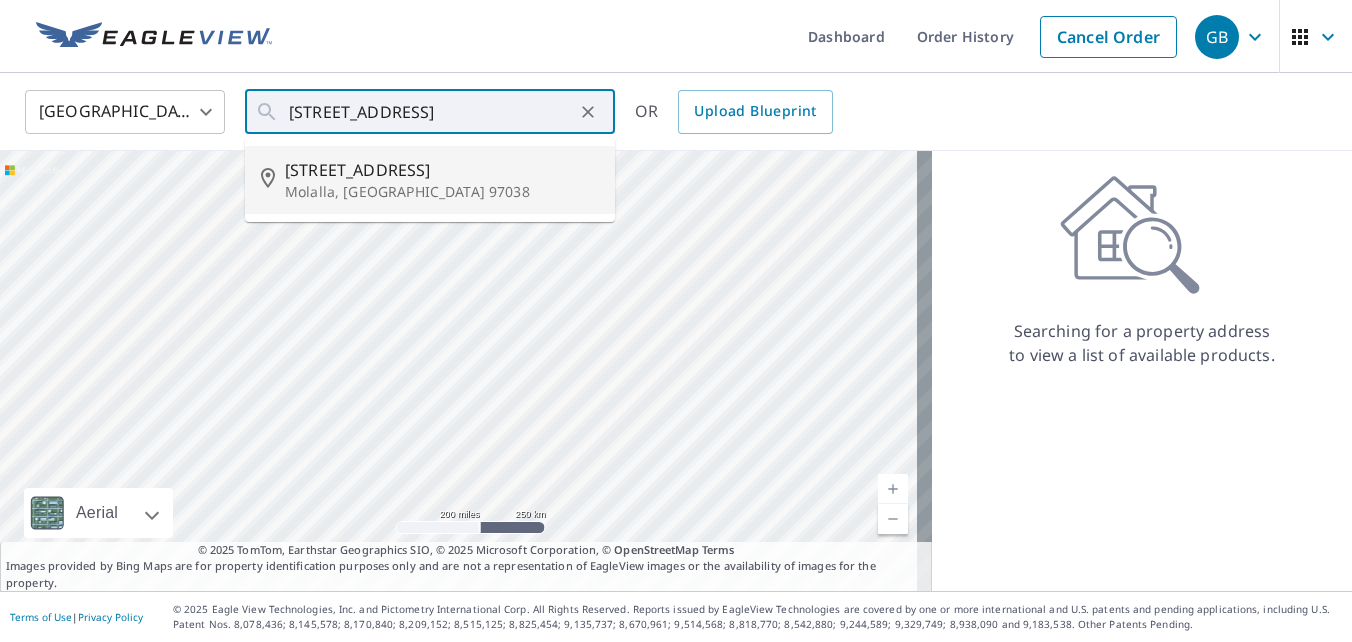 type on "[STREET_ADDRESS]" 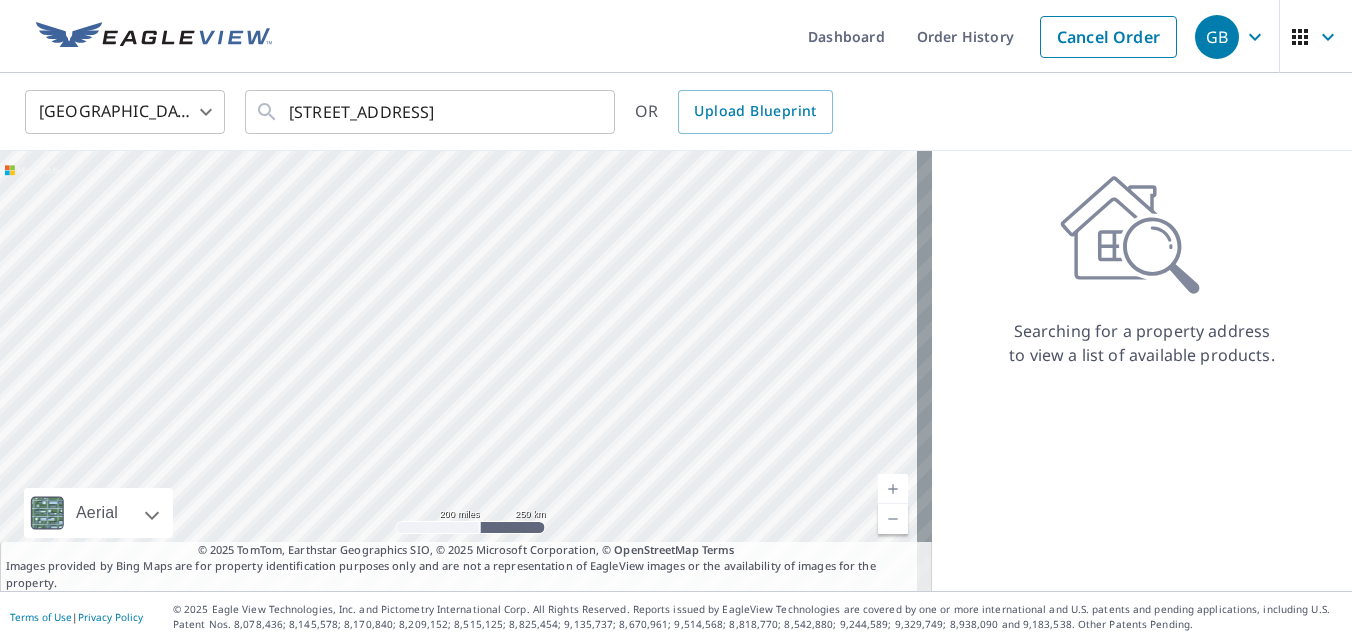 scroll, scrollTop: 0, scrollLeft: 0, axis: both 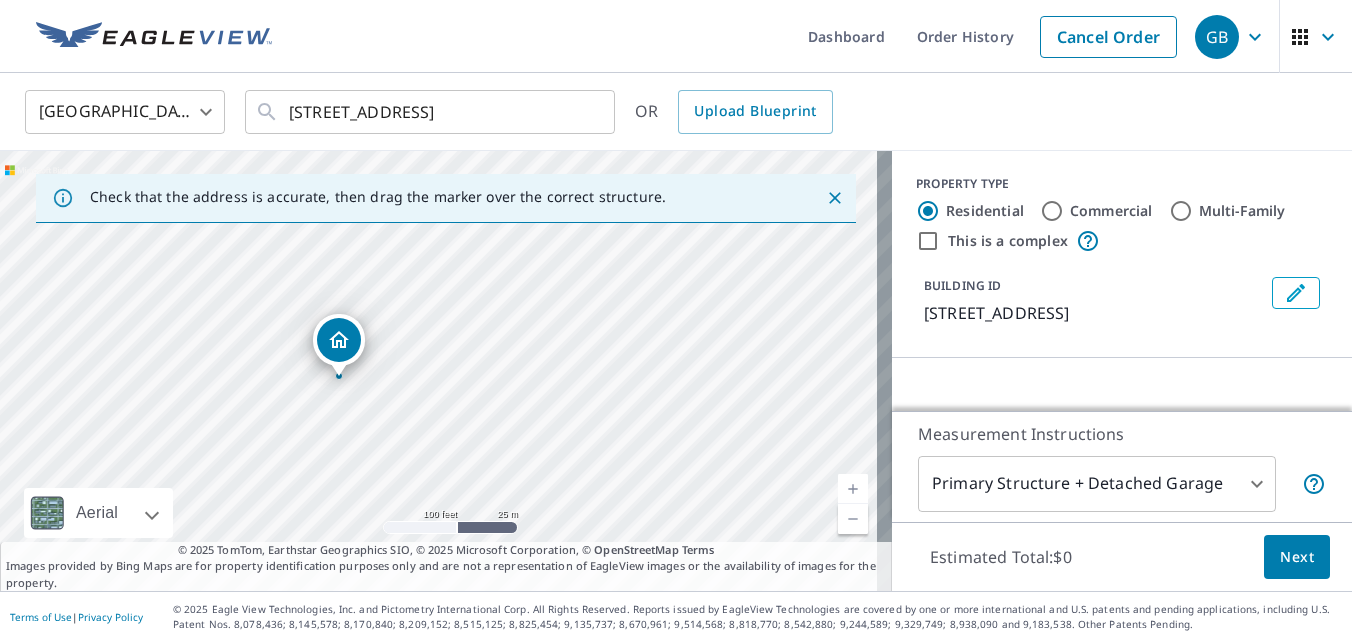 drag, startPoint x: 283, startPoint y: 313, endPoint x: 308, endPoint y: 477, distance: 165.89455 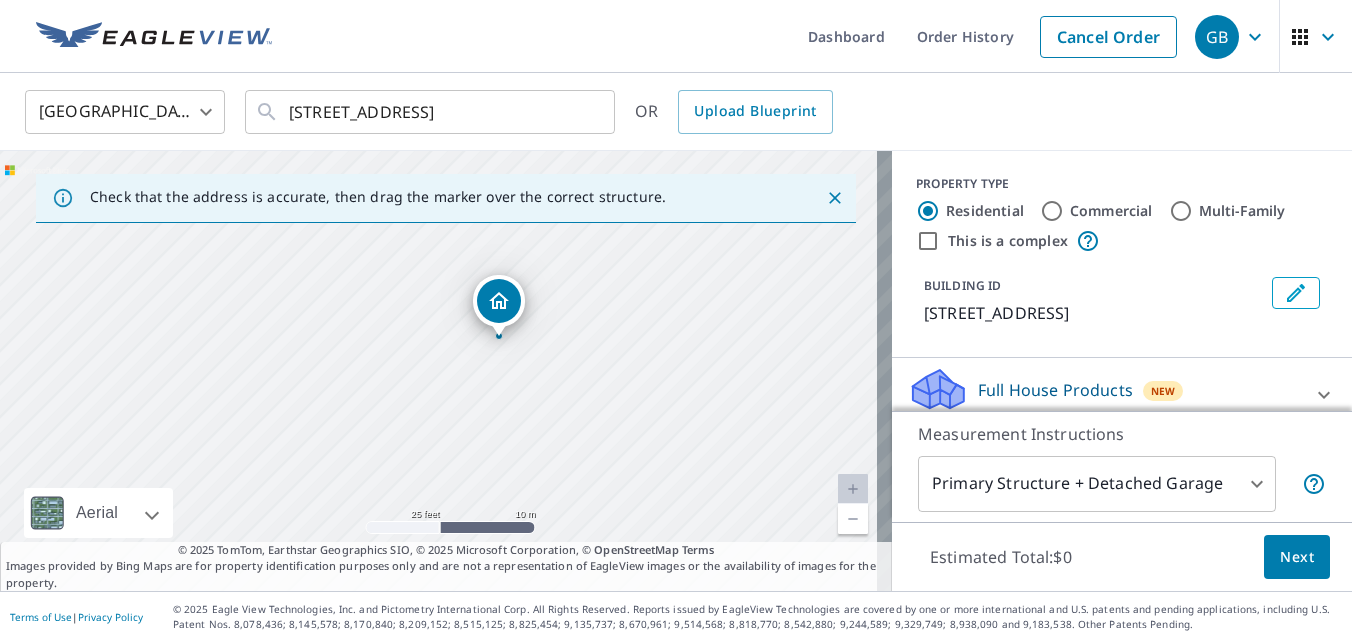 drag, startPoint x: 602, startPoint y: 354, endPoint x: 492, endPoint y: 356, distance: 110.01818 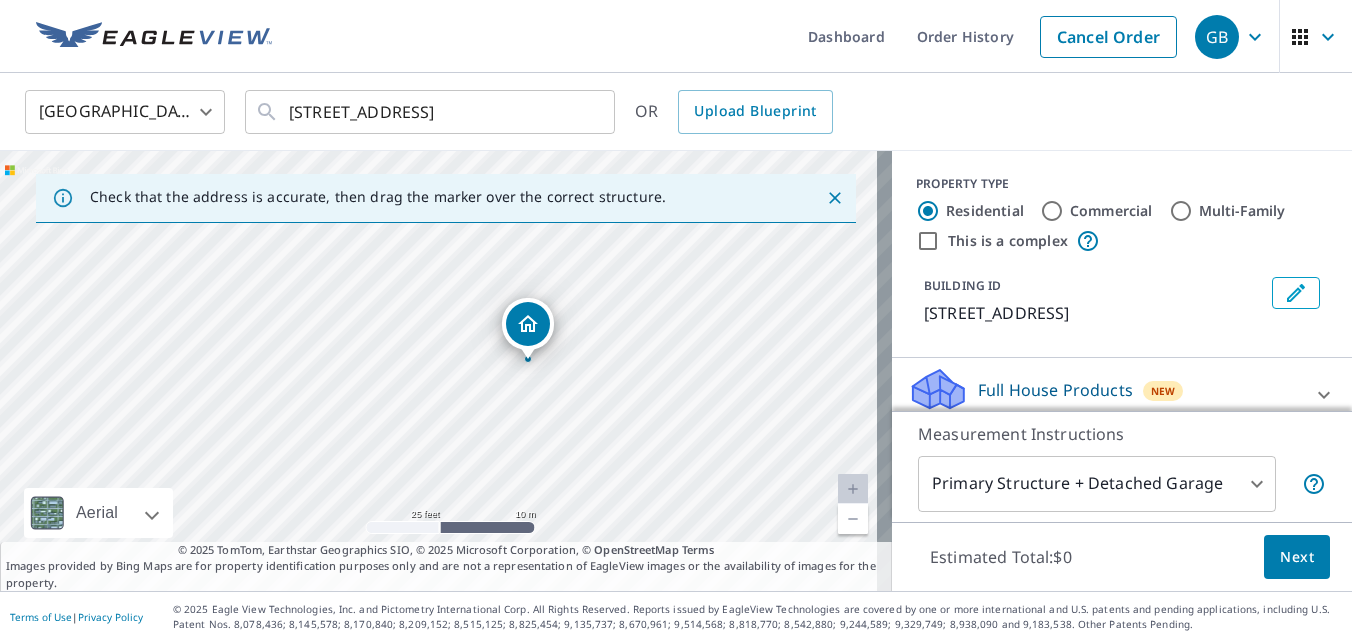 drag, startPoint x: 493, startPoint y: 290, endPoint x: 530, endPoint y: 316, distance: 45.221676 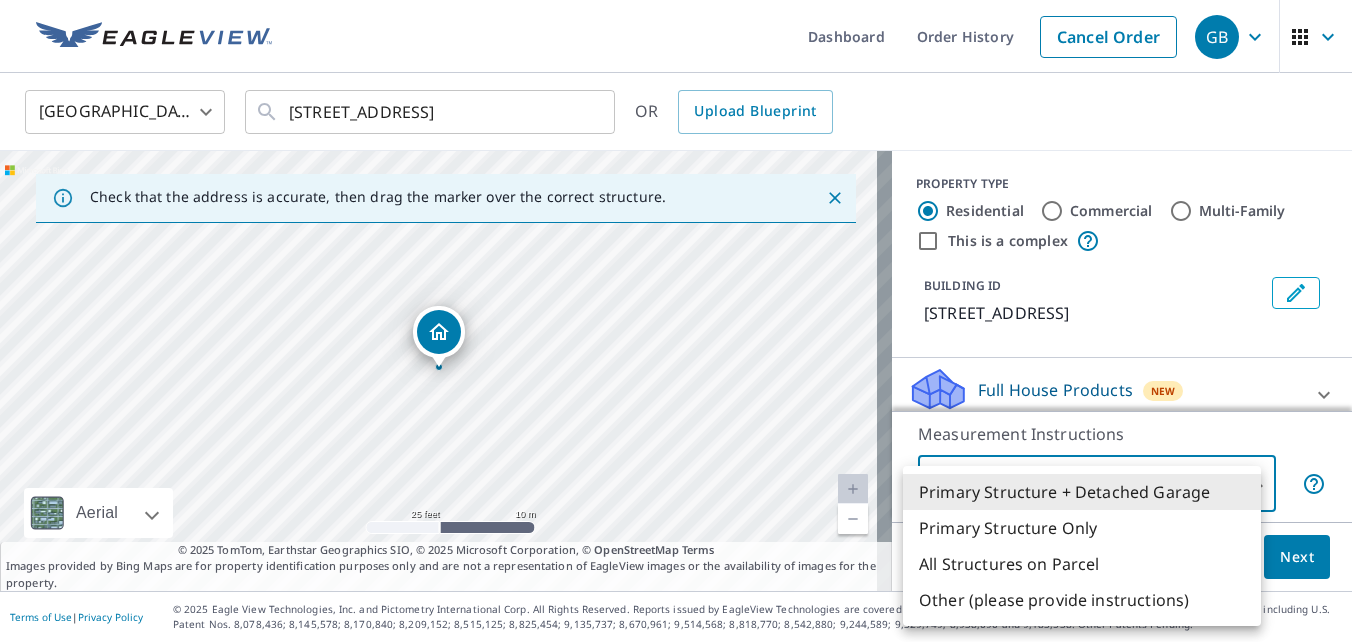 click on "GB GB
Dashboard Order History Cancel Order GB [GEOGRAPHIC_DATA] [GEOGRAPHIC_DATA] ​ [STREET_ADDRESS] ​ OR Upload Blueprint Check that the address is accurate, then drag the marker over the correct structure. [STREET_ADDRESS] A standard road map Aerial A detailed look from above Labels Labels 25 feet 10 m © 2025 TomTom, © Vexcel Imaging, © 2025 Microsoft Corporation,  © OpenStreetMap Terms © 2025 TomTom, Earthstar Geographics SIO, © 2025 Microsoft Corporation, ©   OpenStreetMap   Terms Images provided by Bing Maps are for property identification purposes only and are not a representation of EagleView images or the availability of images for the property. PROPERTY TYPE Residential Commercial Multi-Family This is a complex BUILDING ID [STREET_ADDRESS] Full House Products New Full House™ $84 Roof Products New Premium $21.75 - $69.5 QuickSquares™ $18 Gutter $13.75 Bid Perfect™ $18 Solar Products New Inform Essentials+ $63.25 Inform Advanced $79 1" at bounding box center (676, 321) 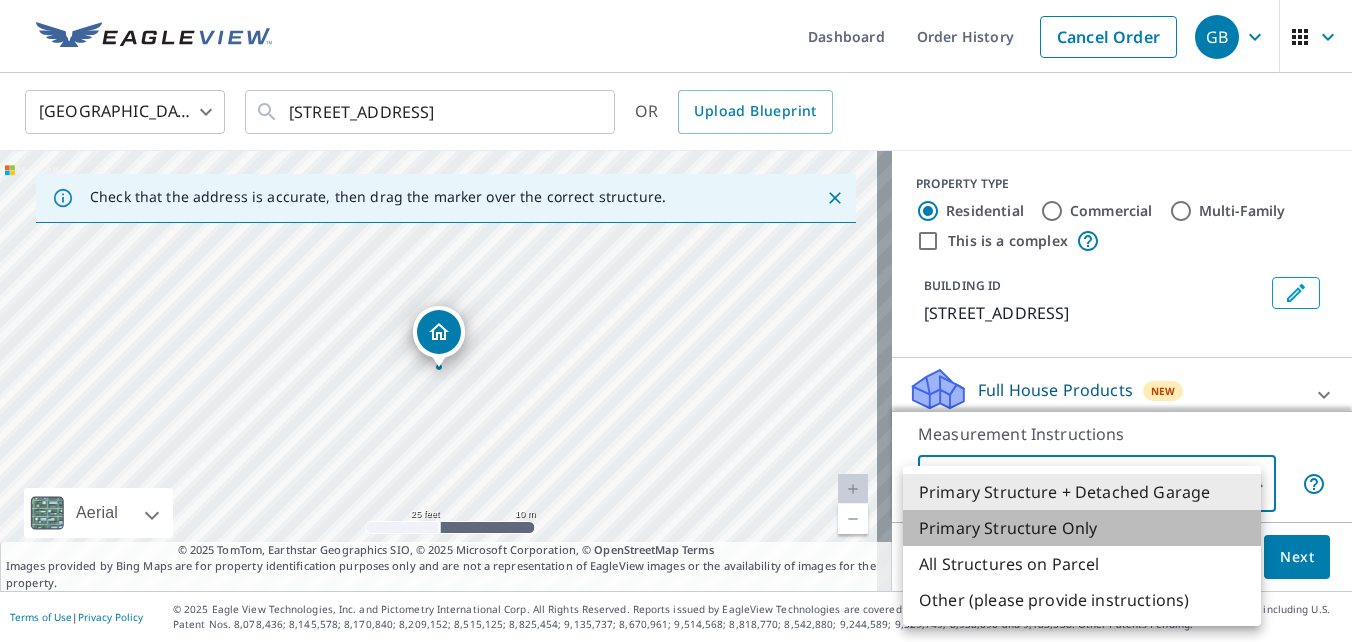click on "Primary Structure Only" at bounding box center [1082, 528] 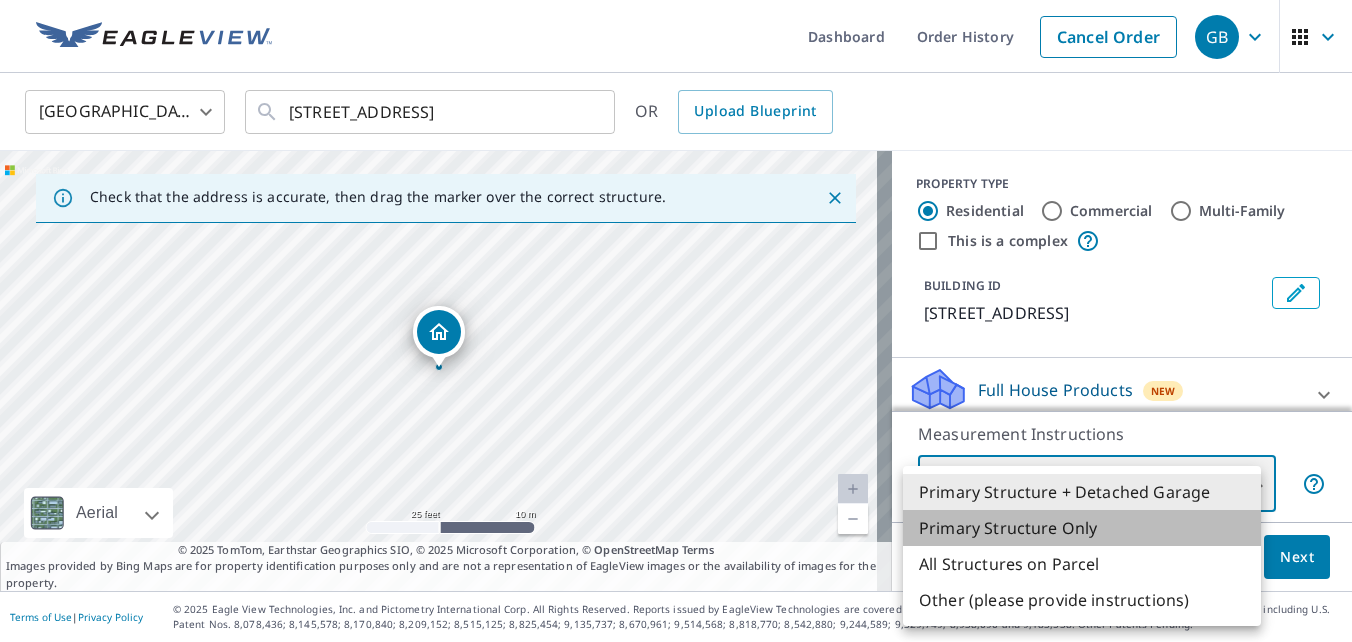 type on "2" 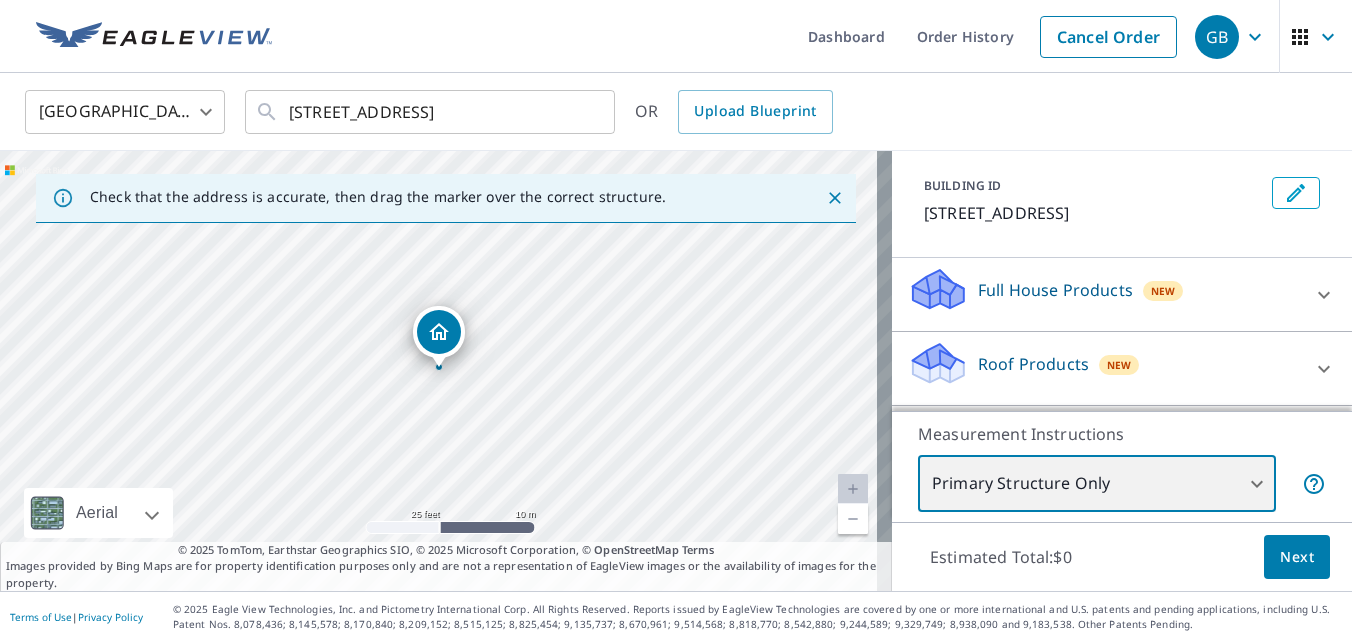 scroll, scrollTop: 200, scrollLeft: 0, axis: vertical 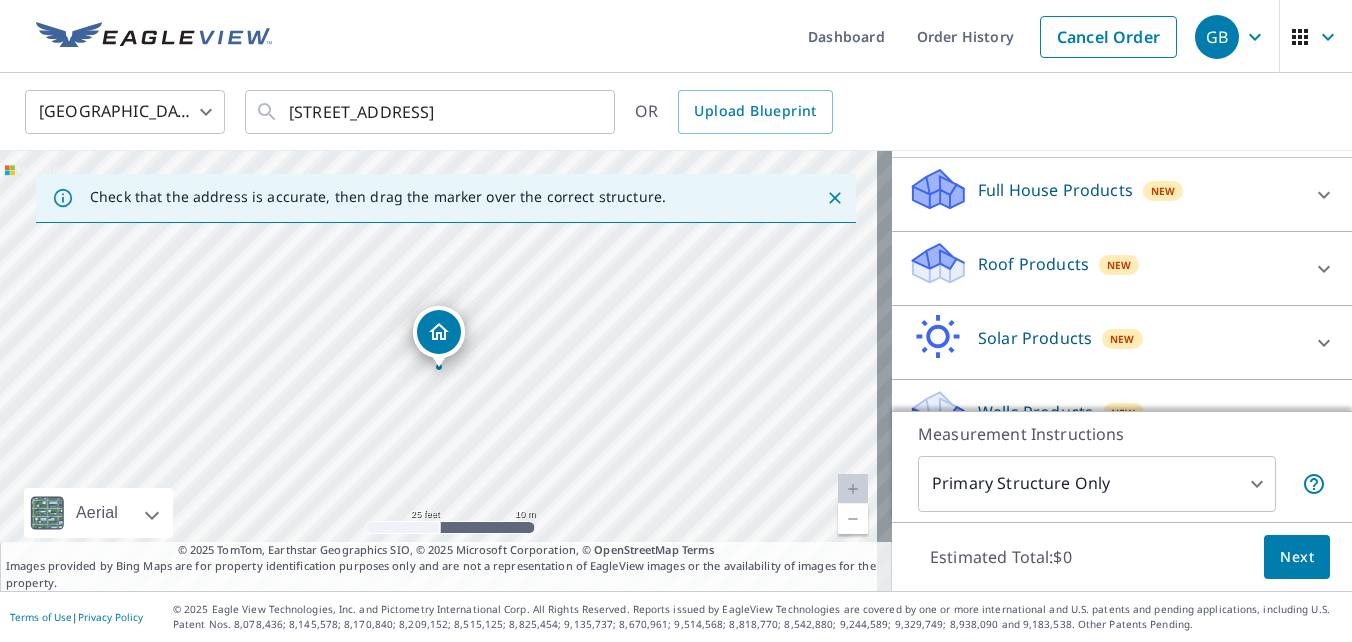 click on "Roof Products New" at bounding box center [1104, 268] 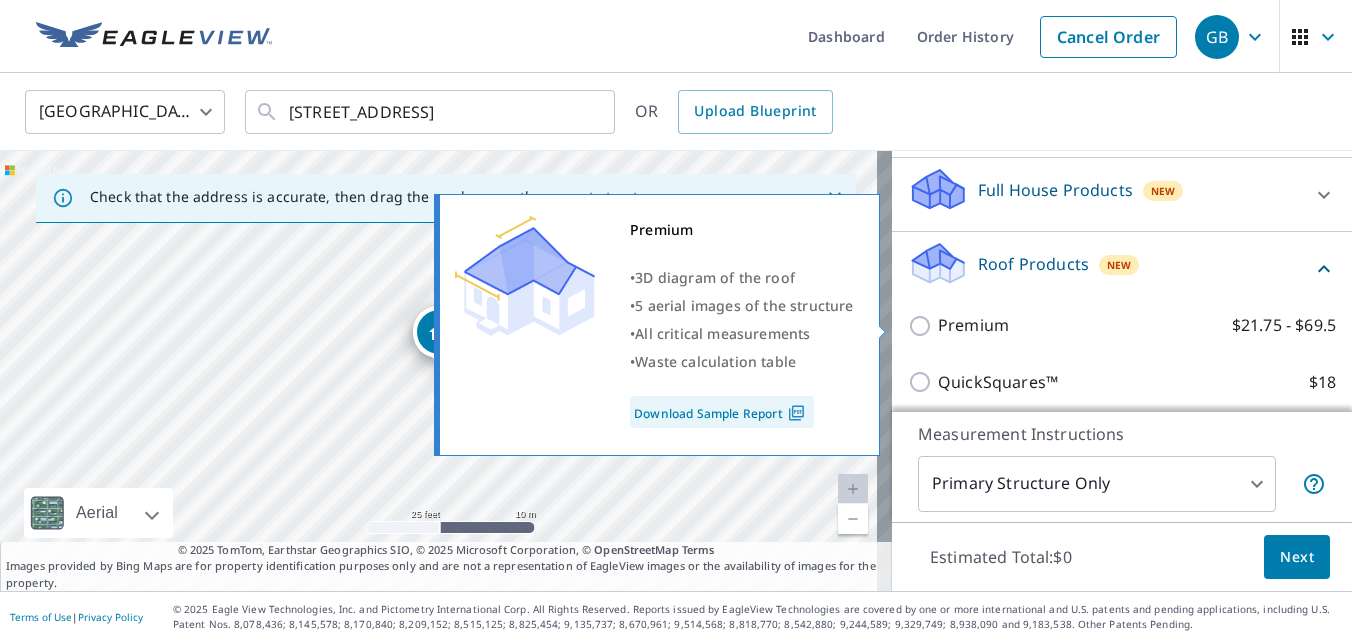click on "Premium" at bounding box center [973, 325] 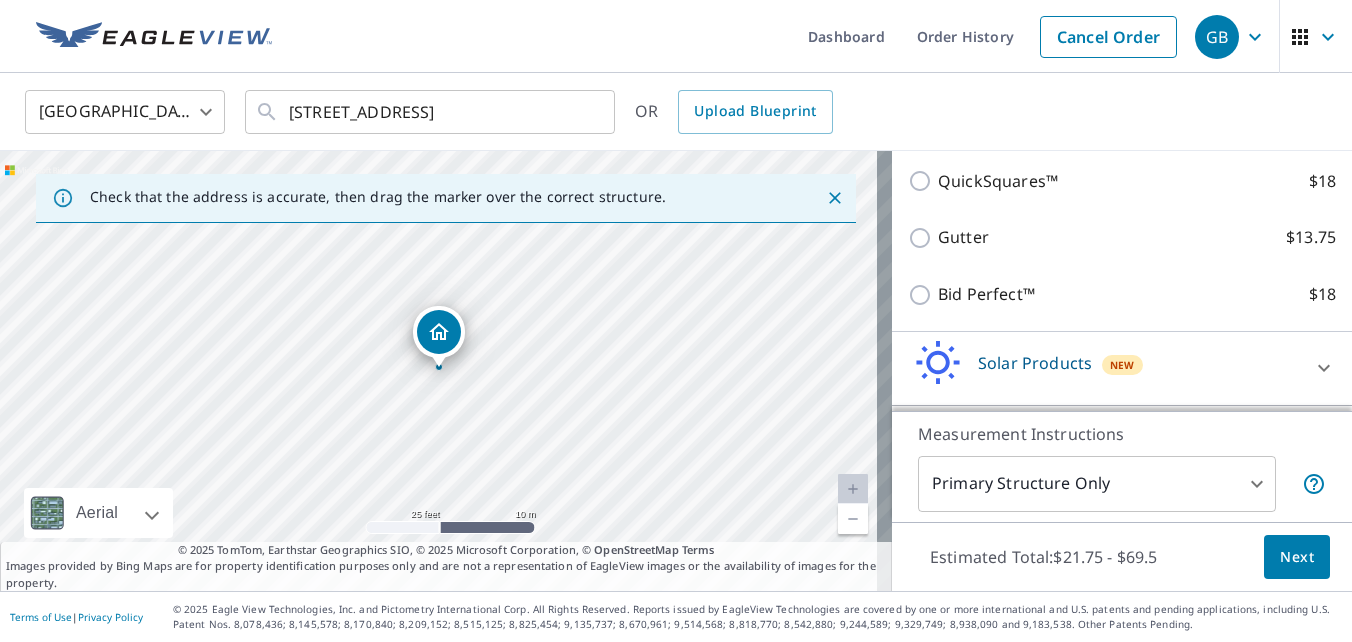 scroll, scrollTop: 500, scrollLeft: 0, axis: vertical 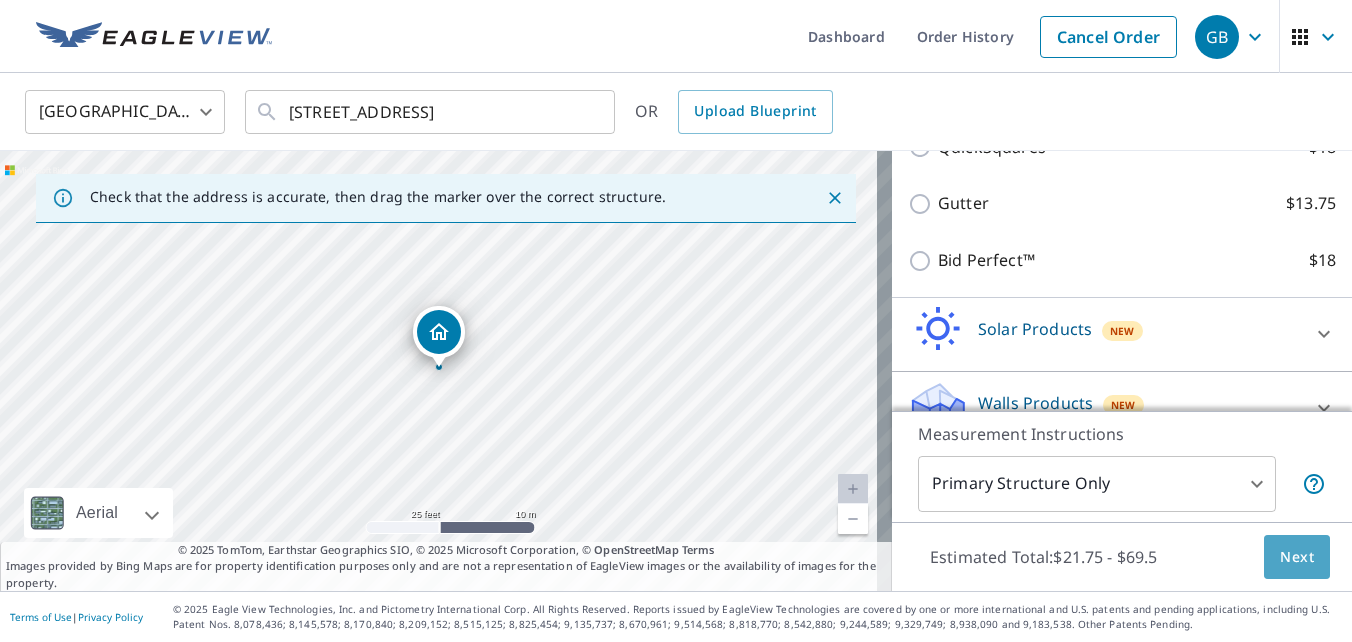 click on "Next" at bounding box center (1297, 557) 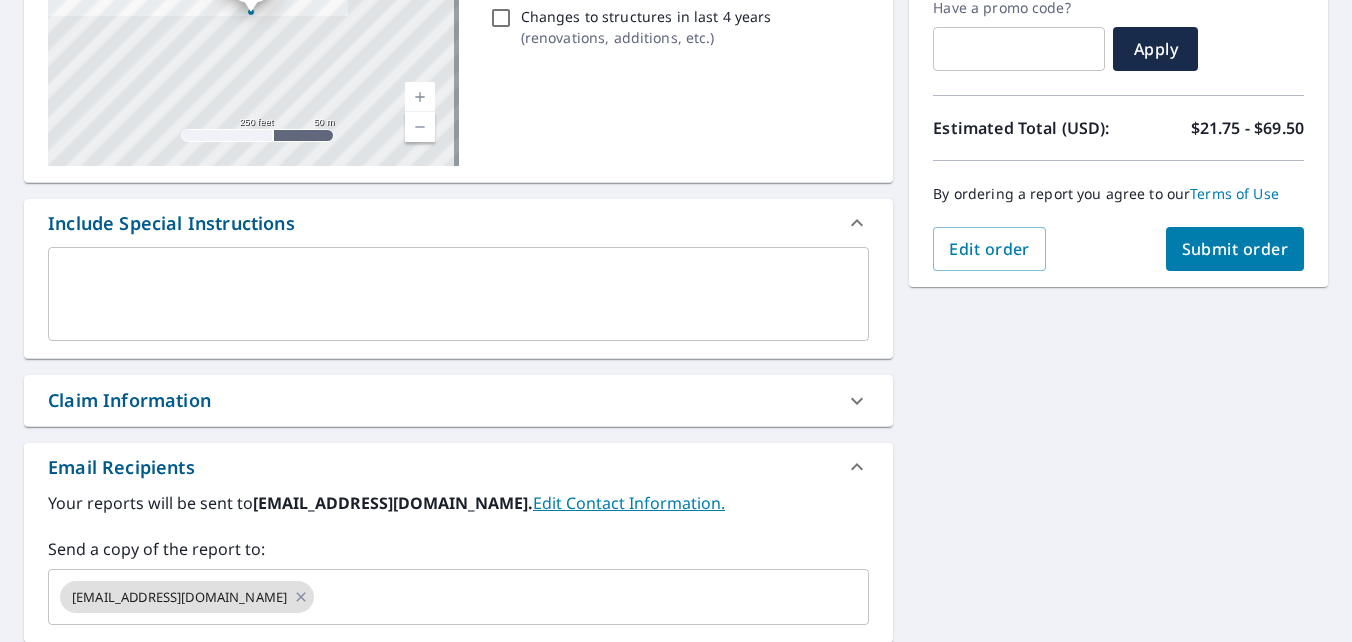 scroll, scrollTop: 400, scrollLeft: 0, axis: vertical 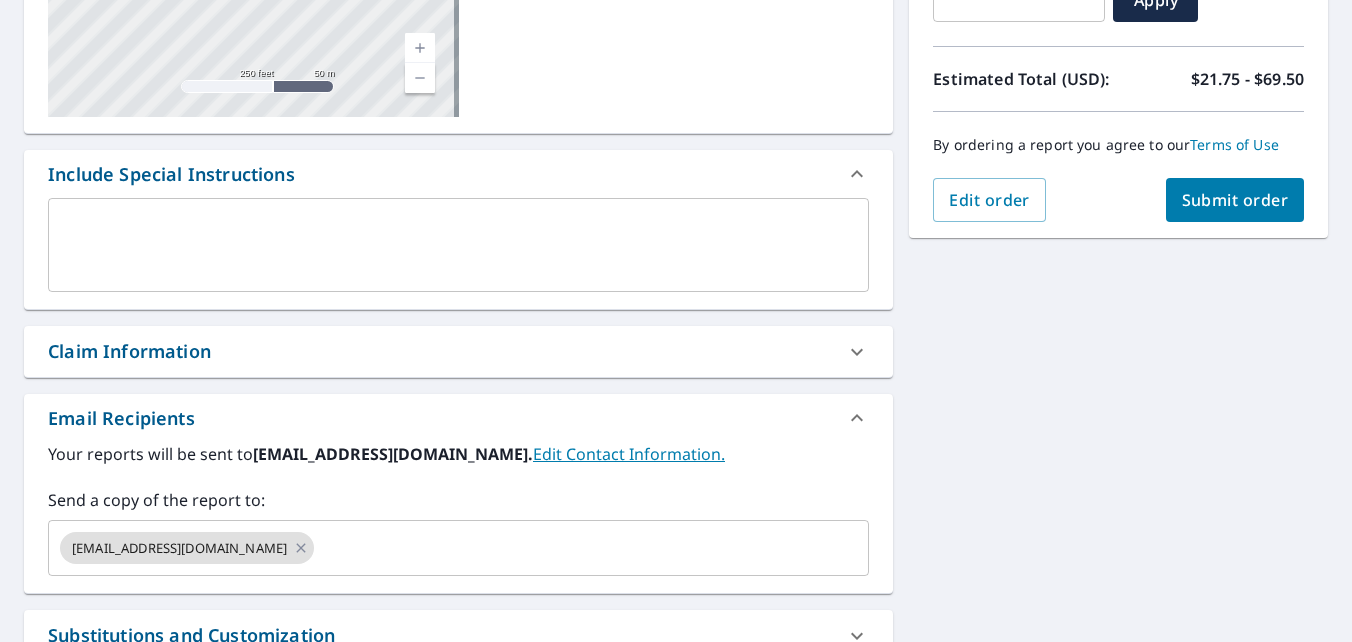 click on "Submit order" at bounding box center [1235, 200] 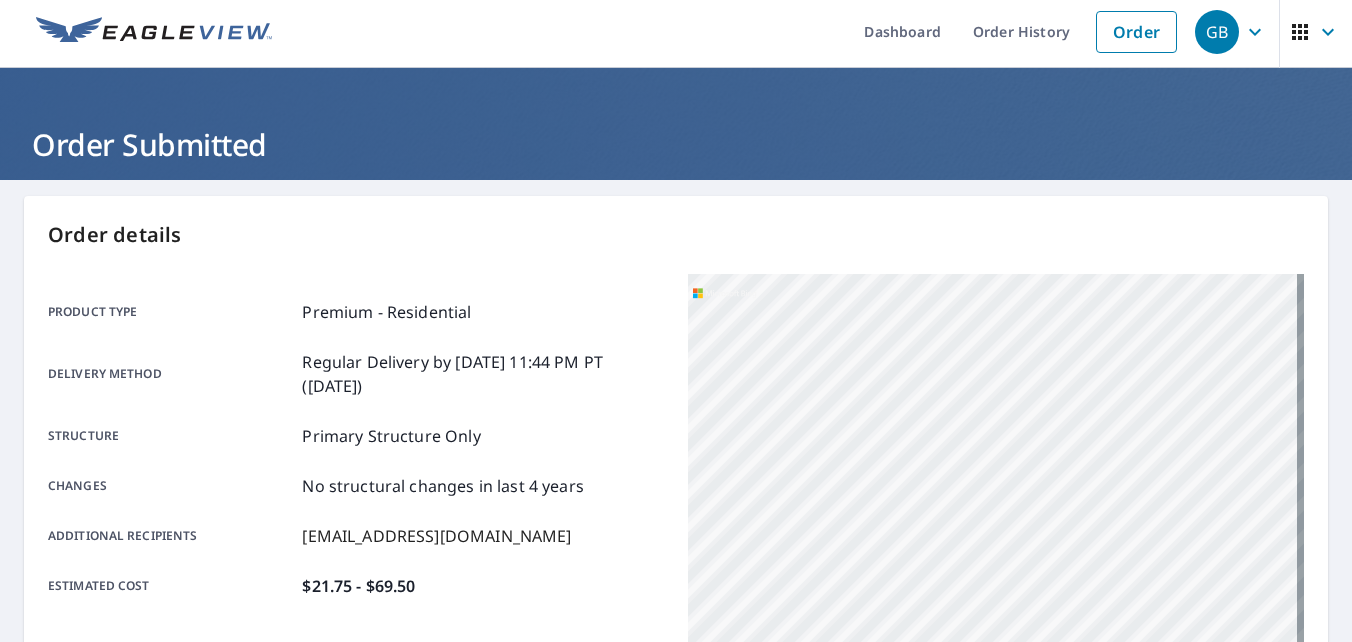 scroll, scrollTop: 0, scrollLeft: 0, axis: both 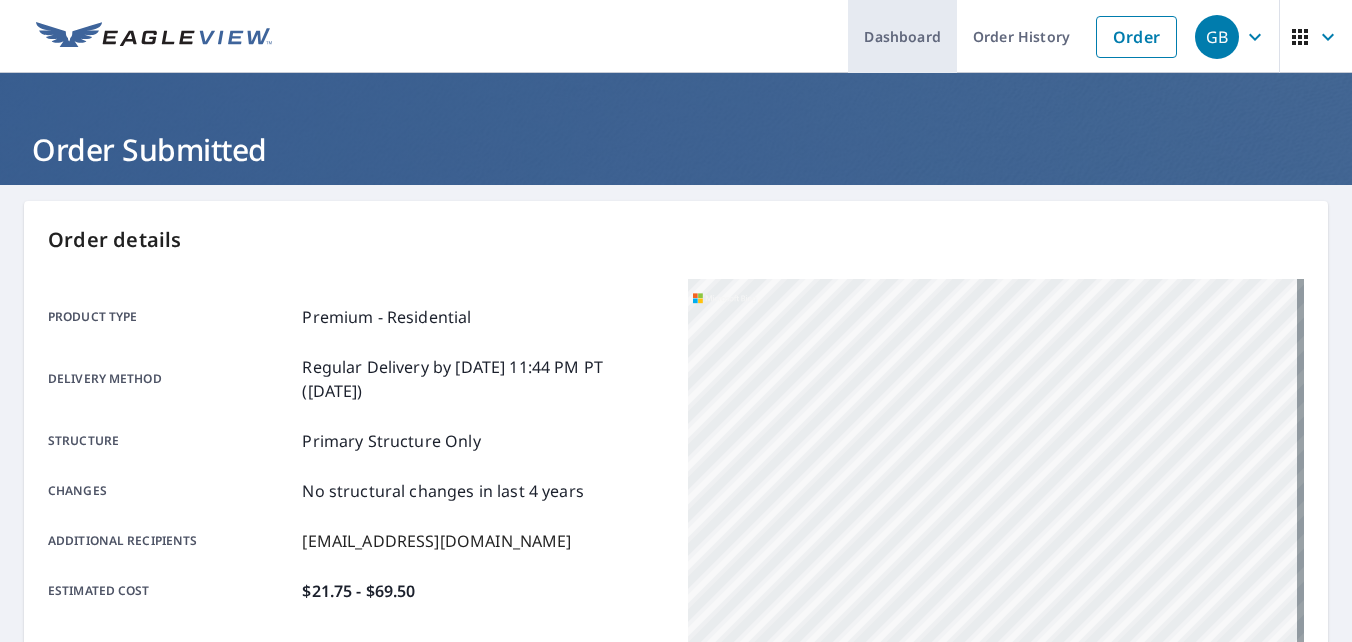 click on "Dashboard" at bounding box center (902, 36) 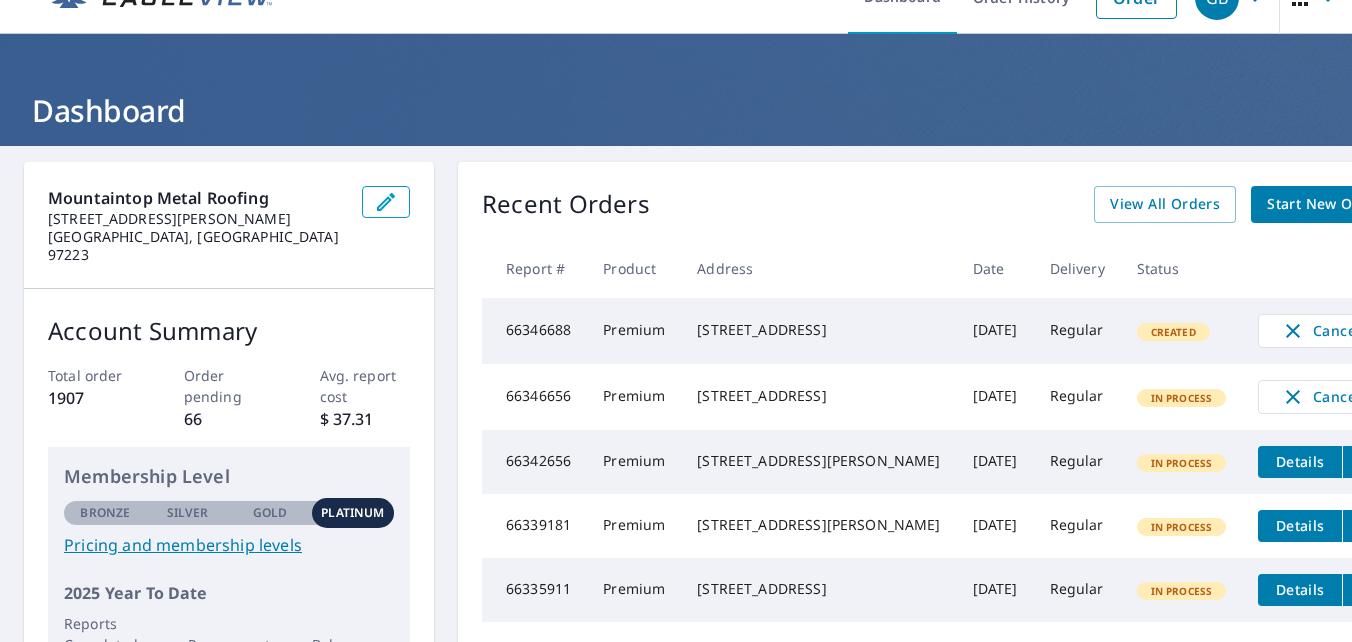 scroll, scrollTop: 100, scrollLeft: 0, axis: vertical 